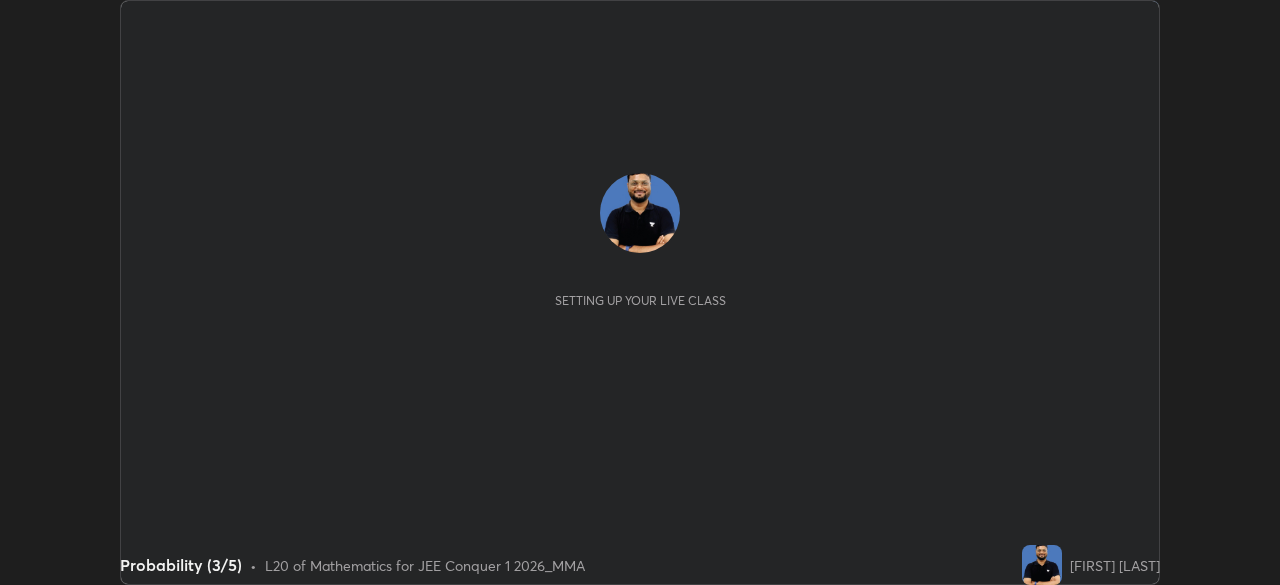 scroll, scrollTop: 0, scrollLeft: 0, axis: both 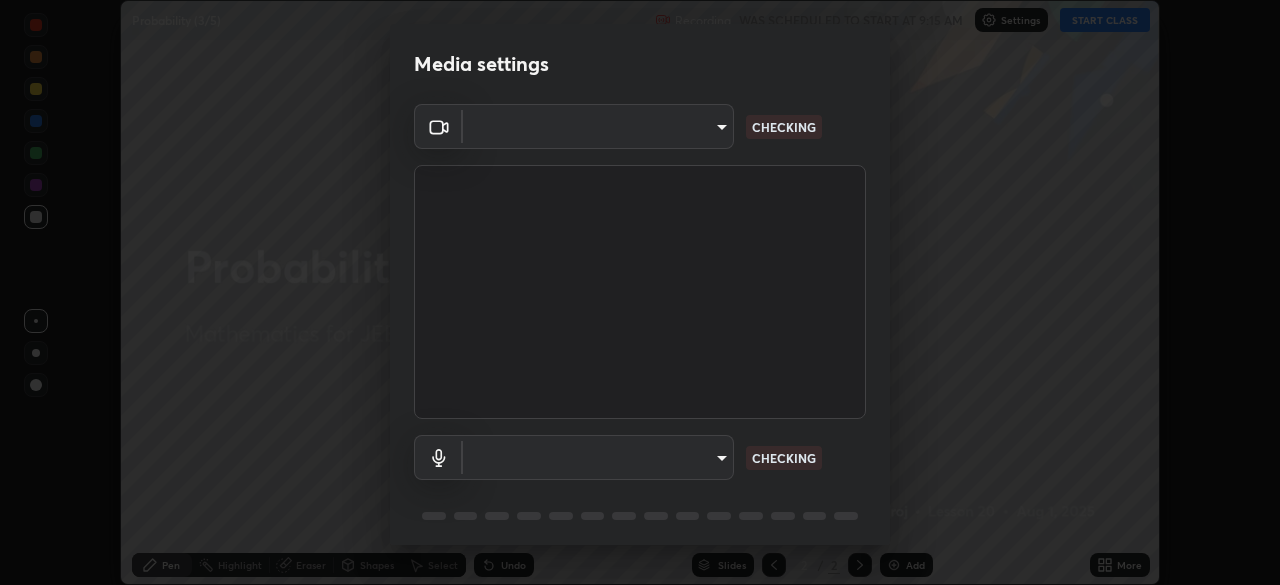 type on "b06fa8ff9ac4ffb7a92976e327235824ae8e01cfa839dbeb6f48655f2a6a4ac4" 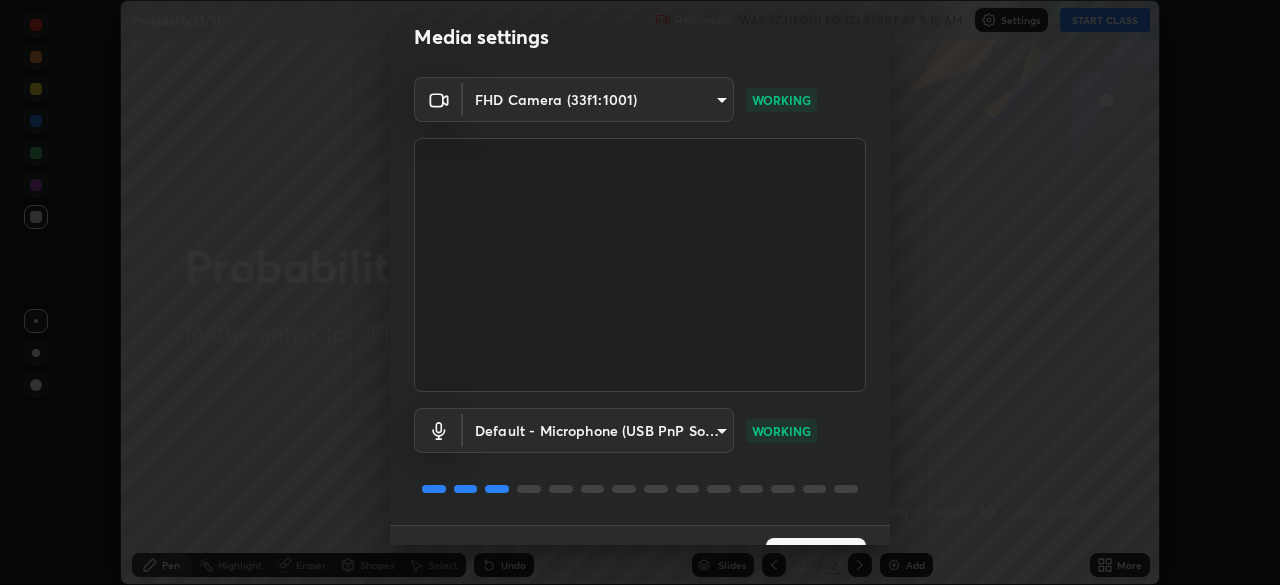 scroll, scrollTop: 71, scrollLeft: 0, axis: vertical 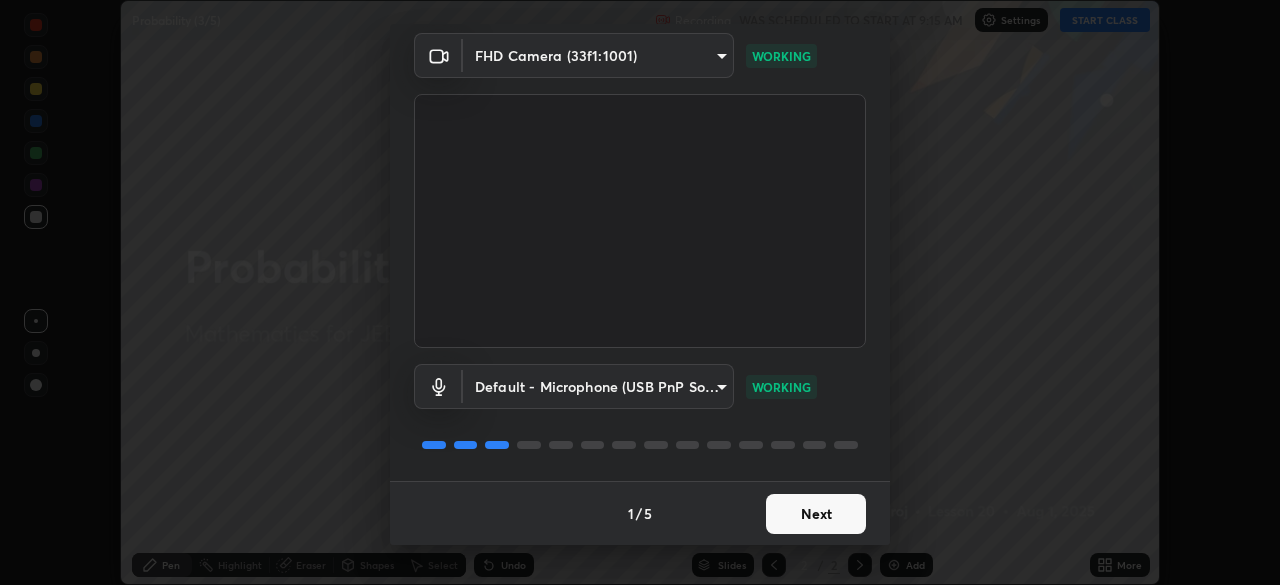 click on "Next" at bounding box center (816, 514) 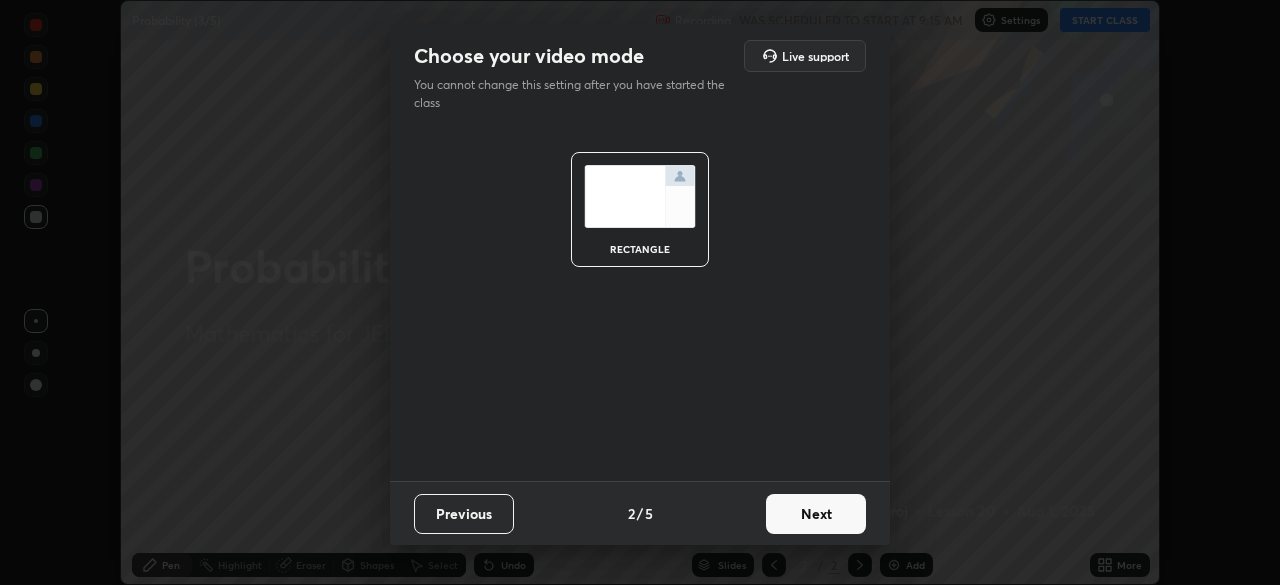 scroll, scrollTop: 0, scrollLeft: 0, axis: both 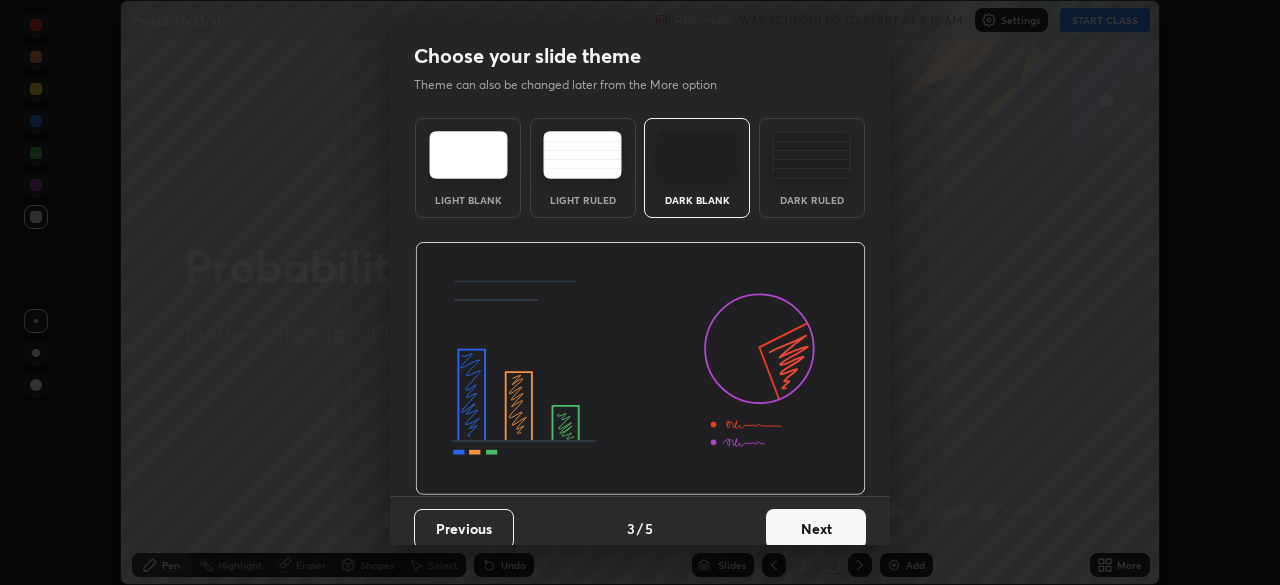 click on "Next" at bounding box center (816, 529) 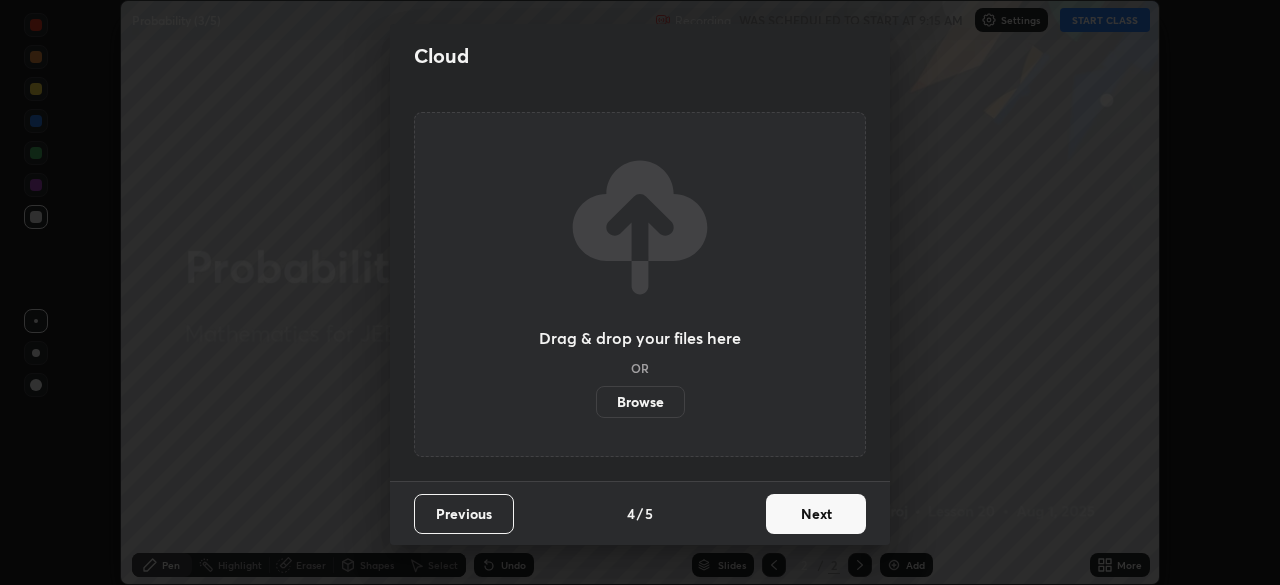 click on "Next" at bounding box center (816, 514) 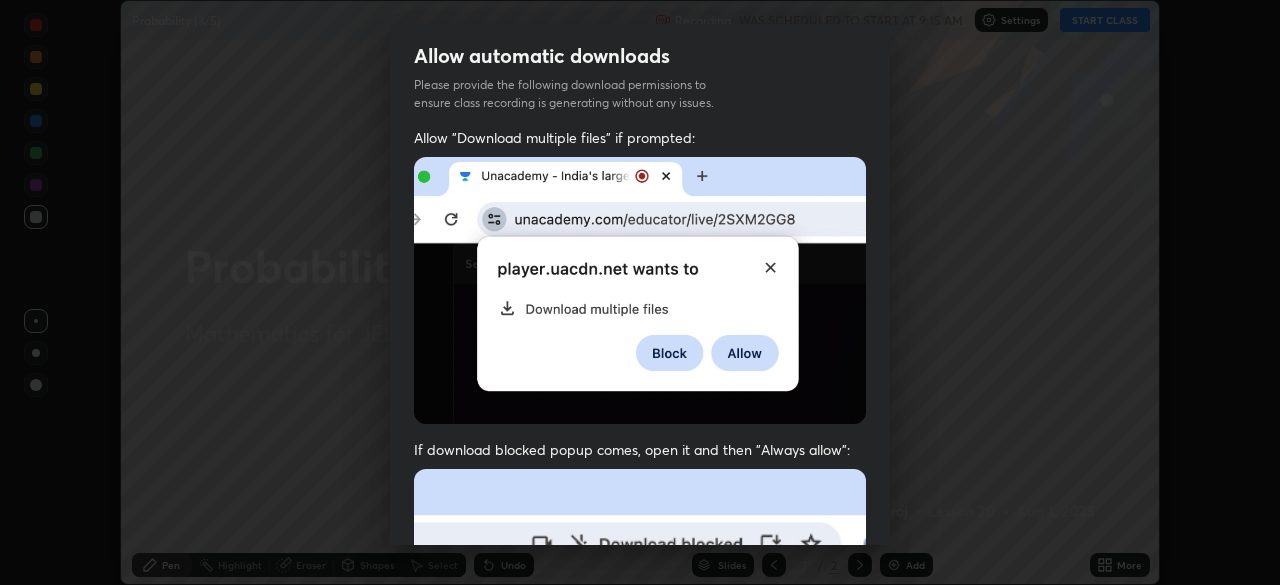 click at bounding box center (640, 687) 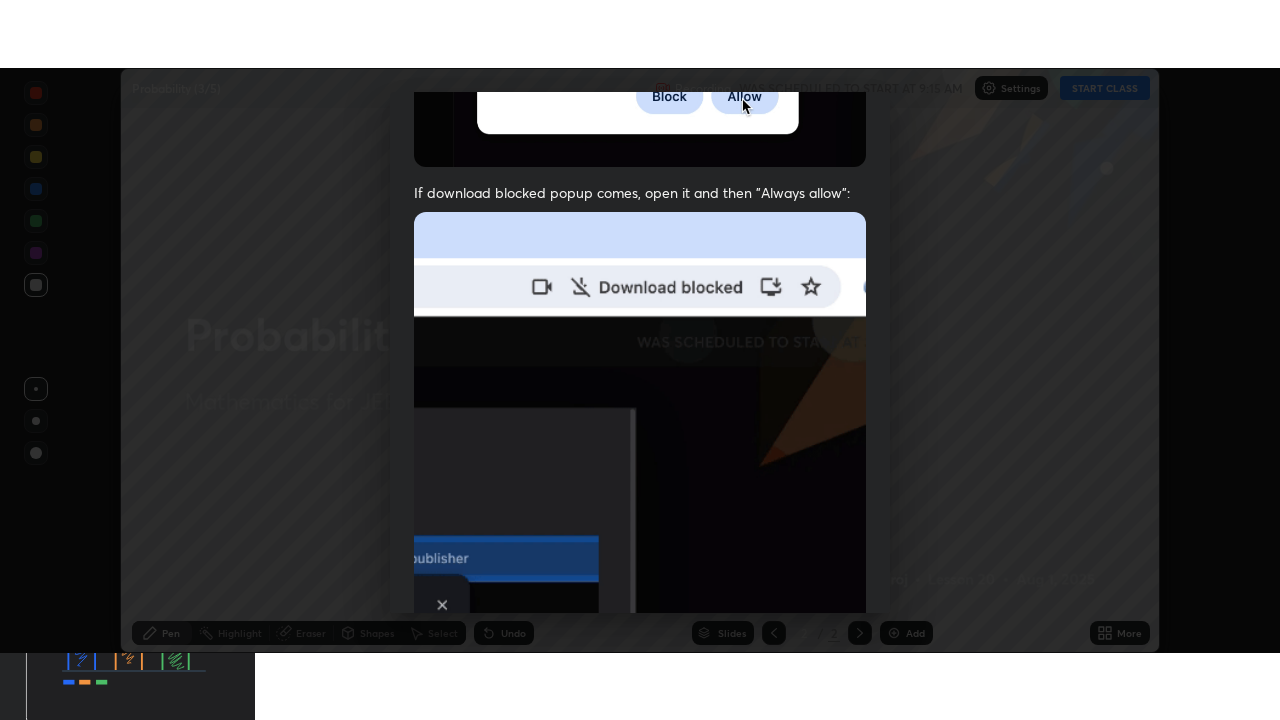 scroll, scrollTop: 479, scrollLeft: 0, axis: vertical 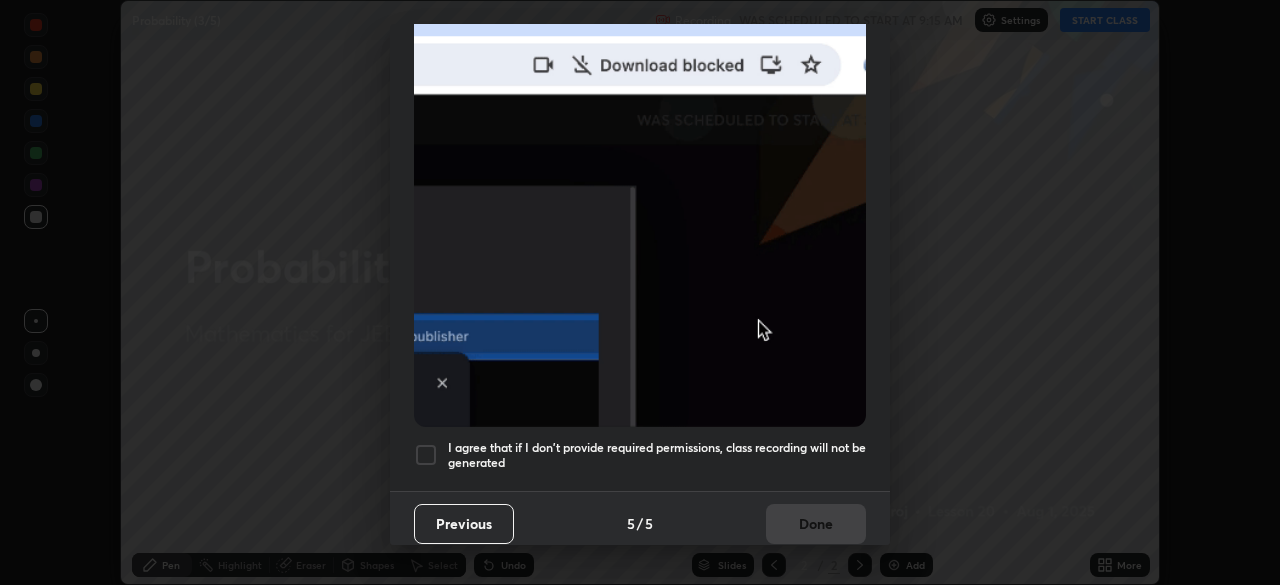 click at bounding box center [426, 455] 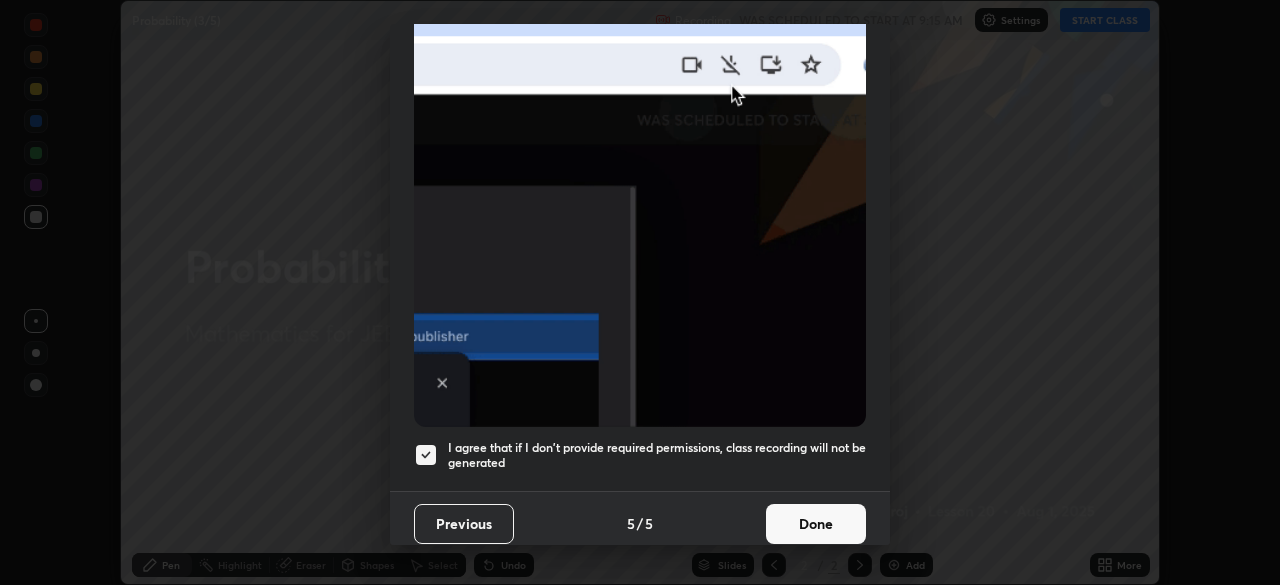 click on "Done" at bounding box center [816, 524] 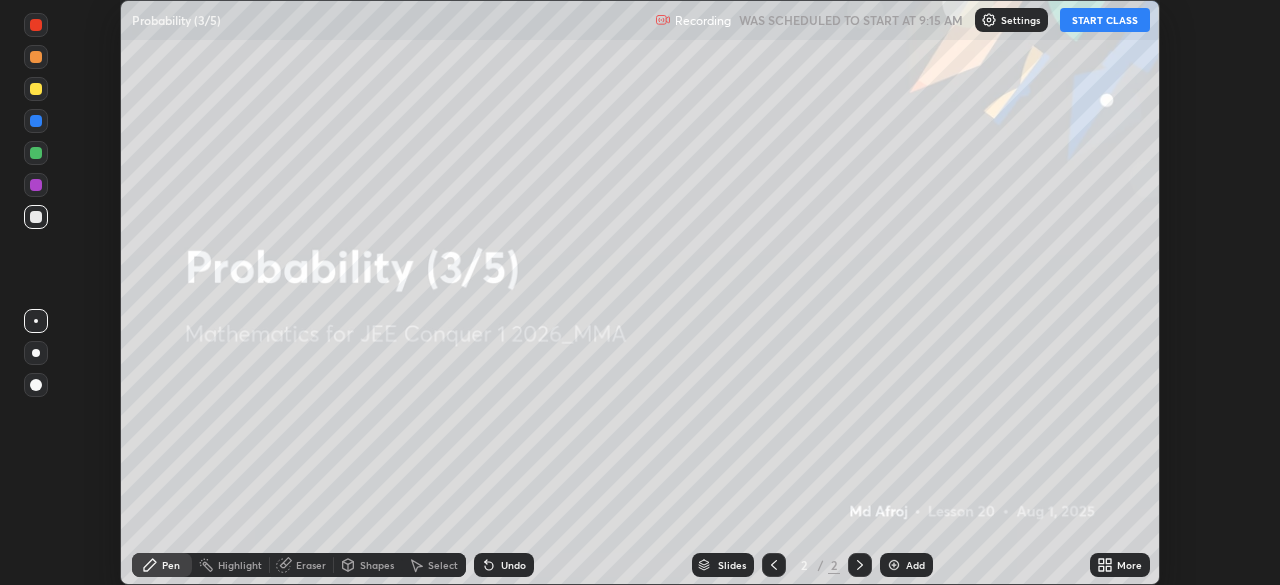 click on "More" at bounding box center [1129, 565] 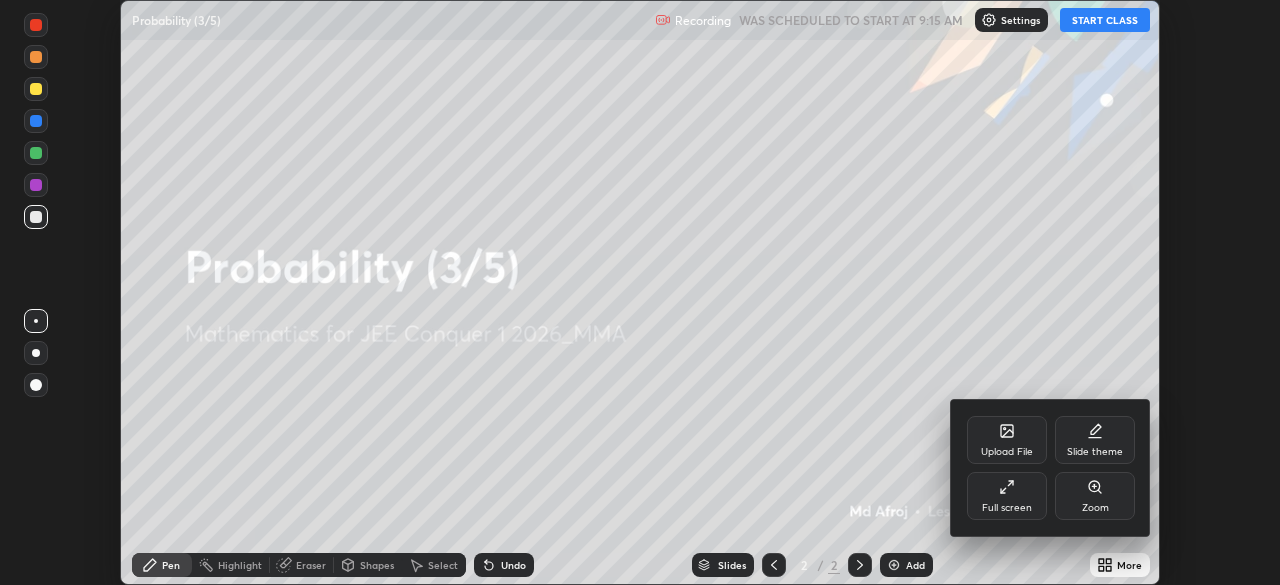 click 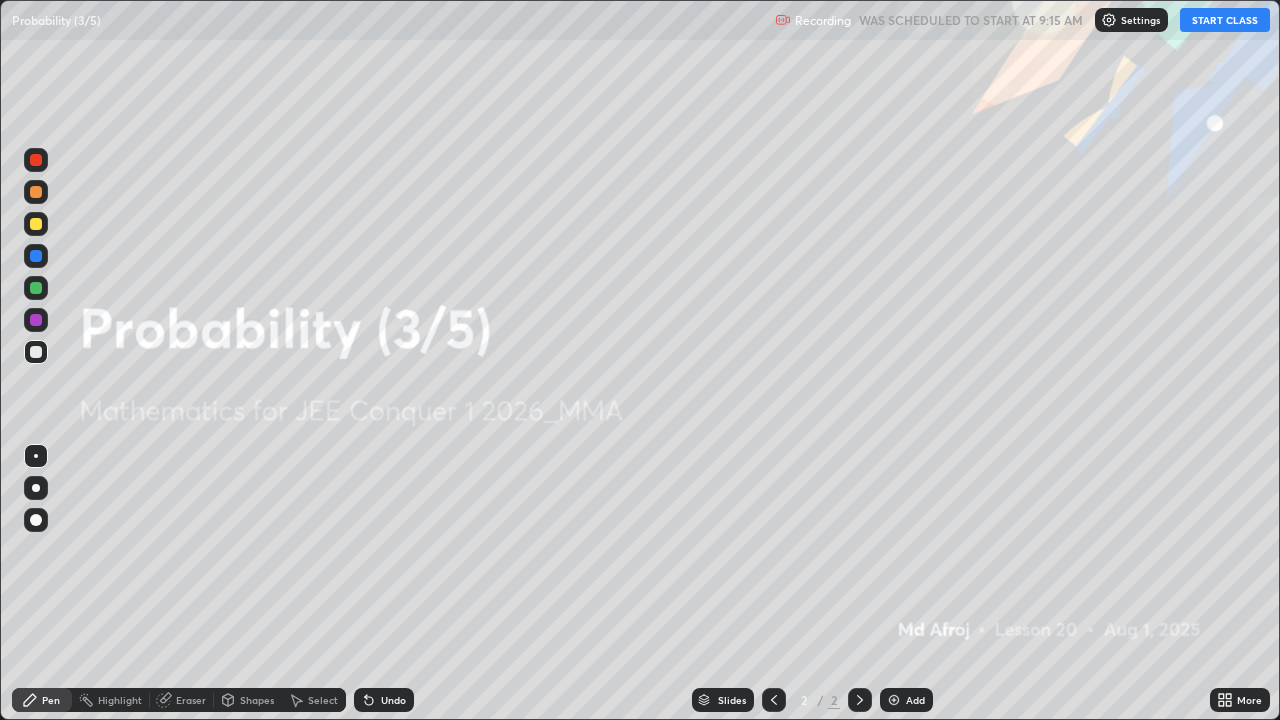 scroll, scrollTop: 99280, scrollLeft: 98720, axis: both 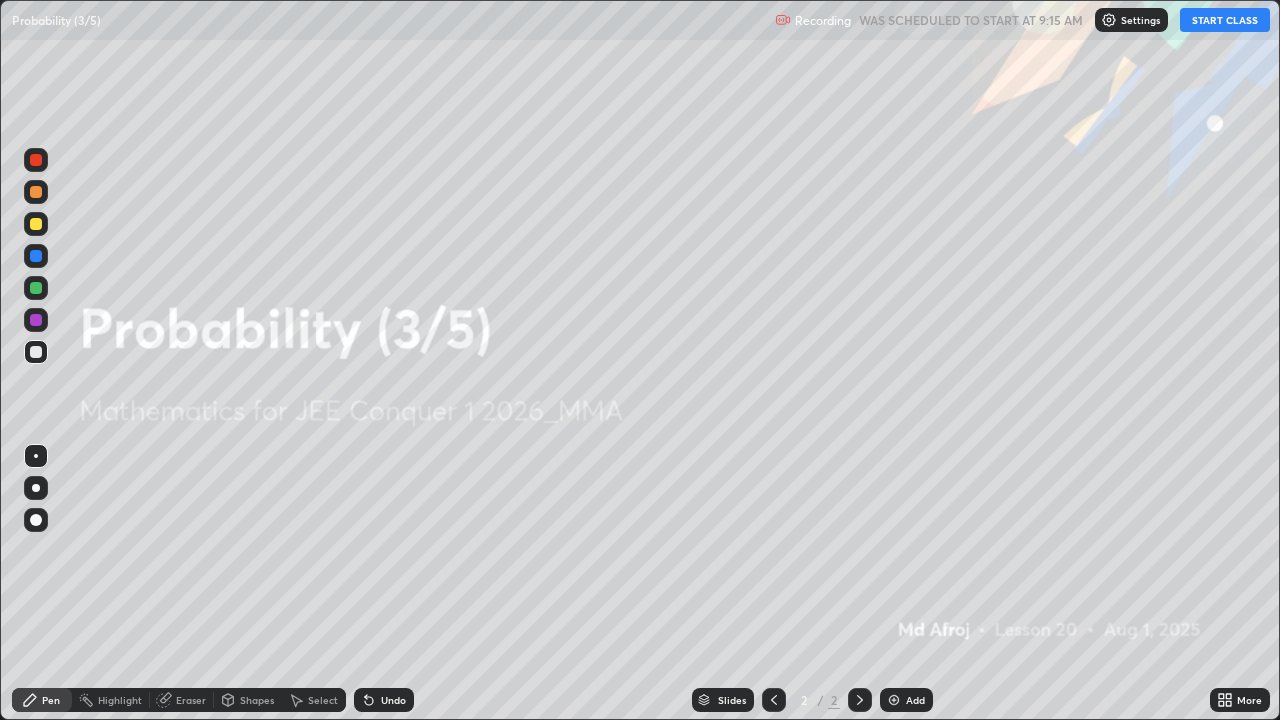 click on "START CLASS" at bounding box center (1225, 20) 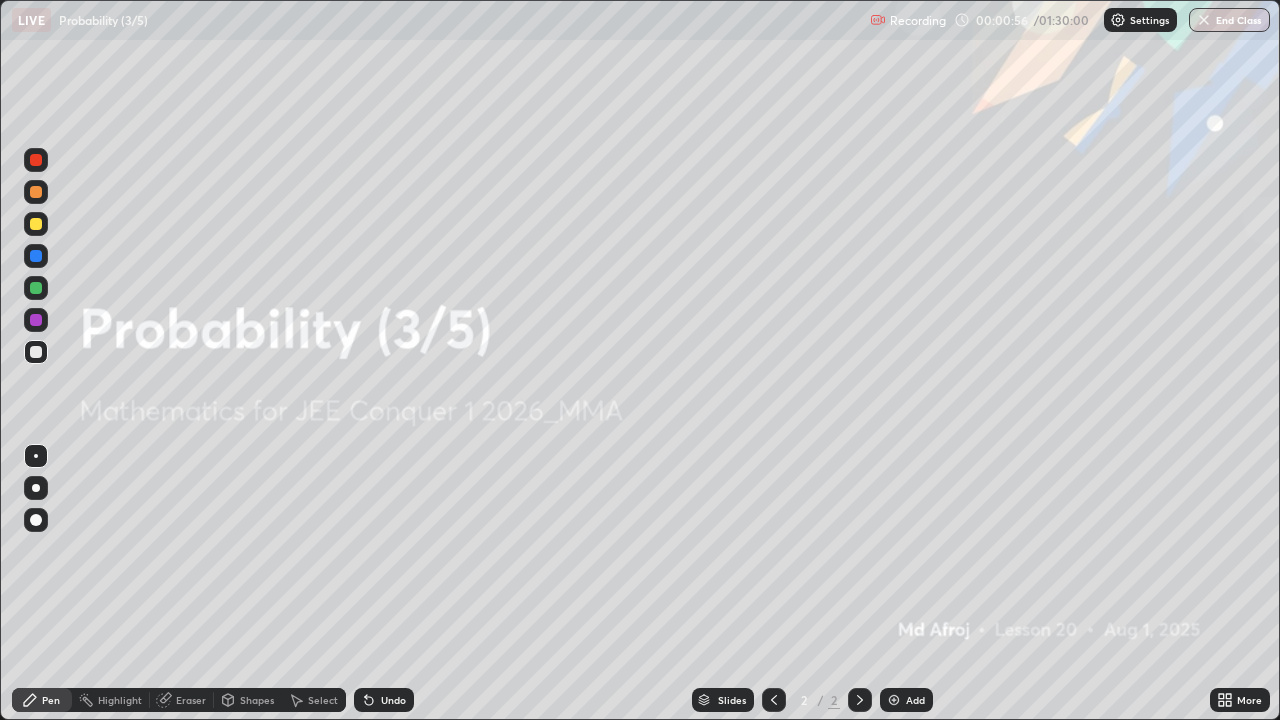 click at bounding box center (894, 700) 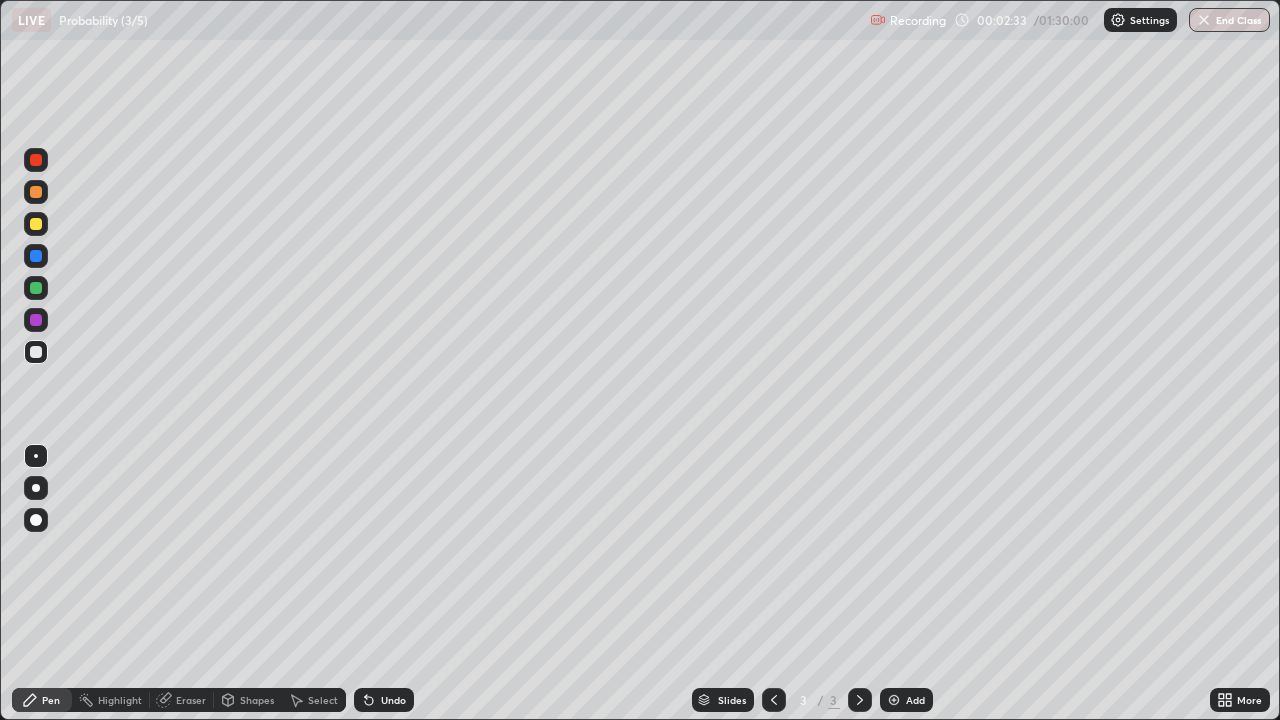 click at bounding box center [36, 160] 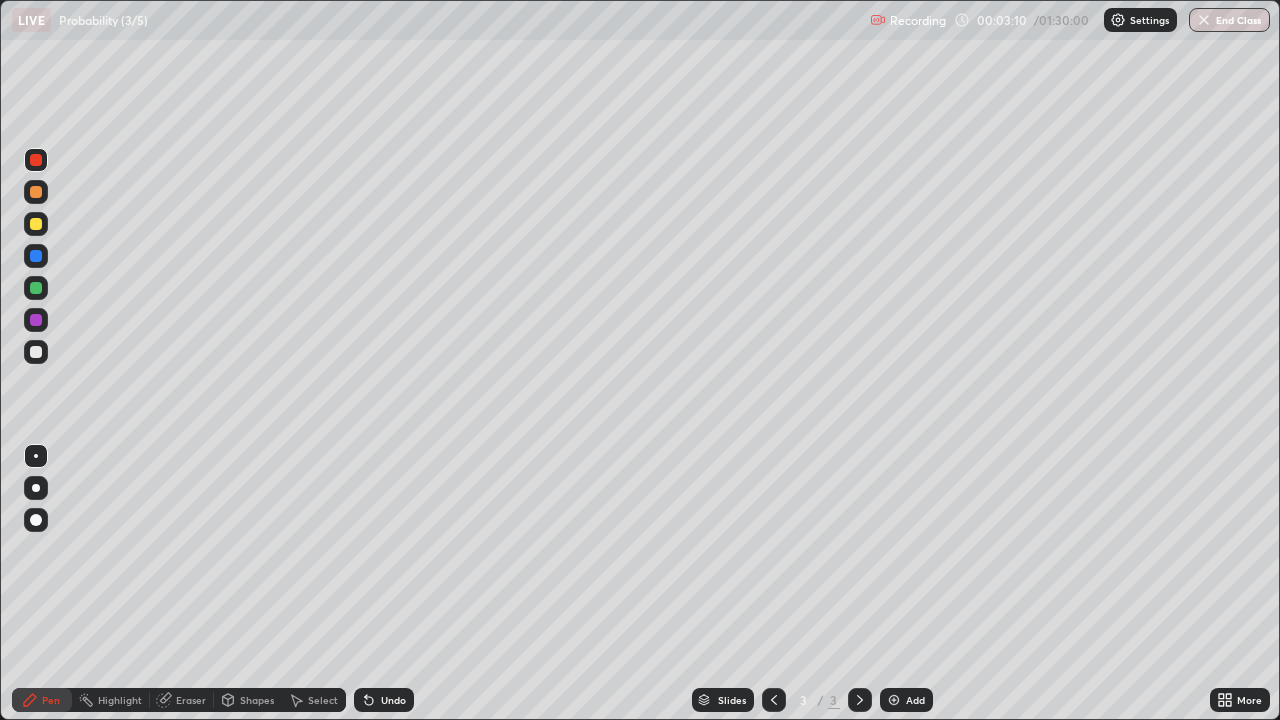 click at bounding box center (36, 352) 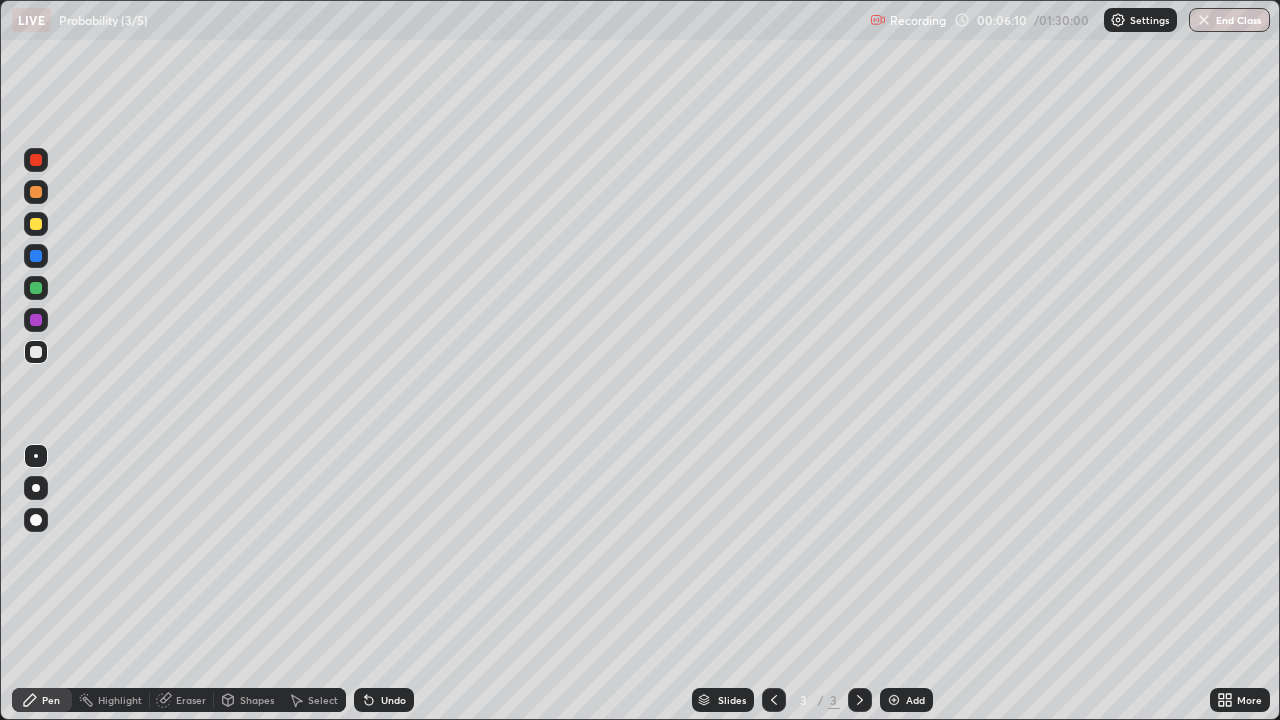click at bounding box center [894, 700] 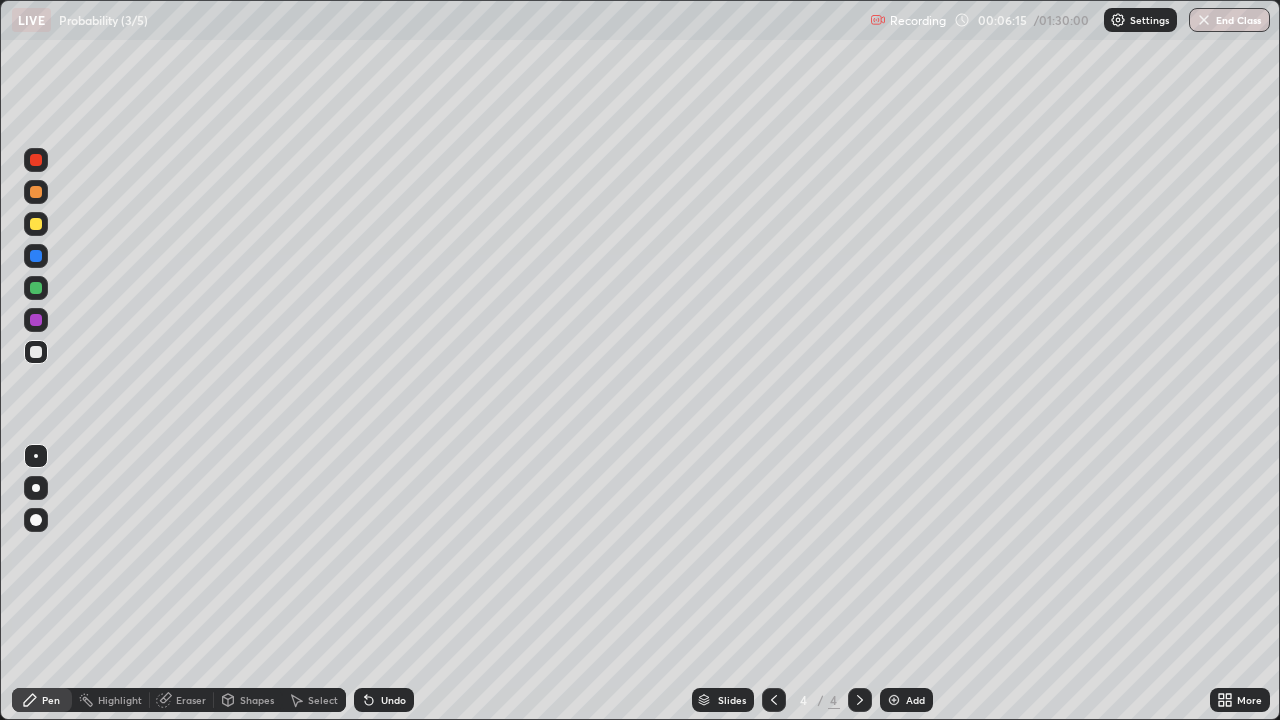 click 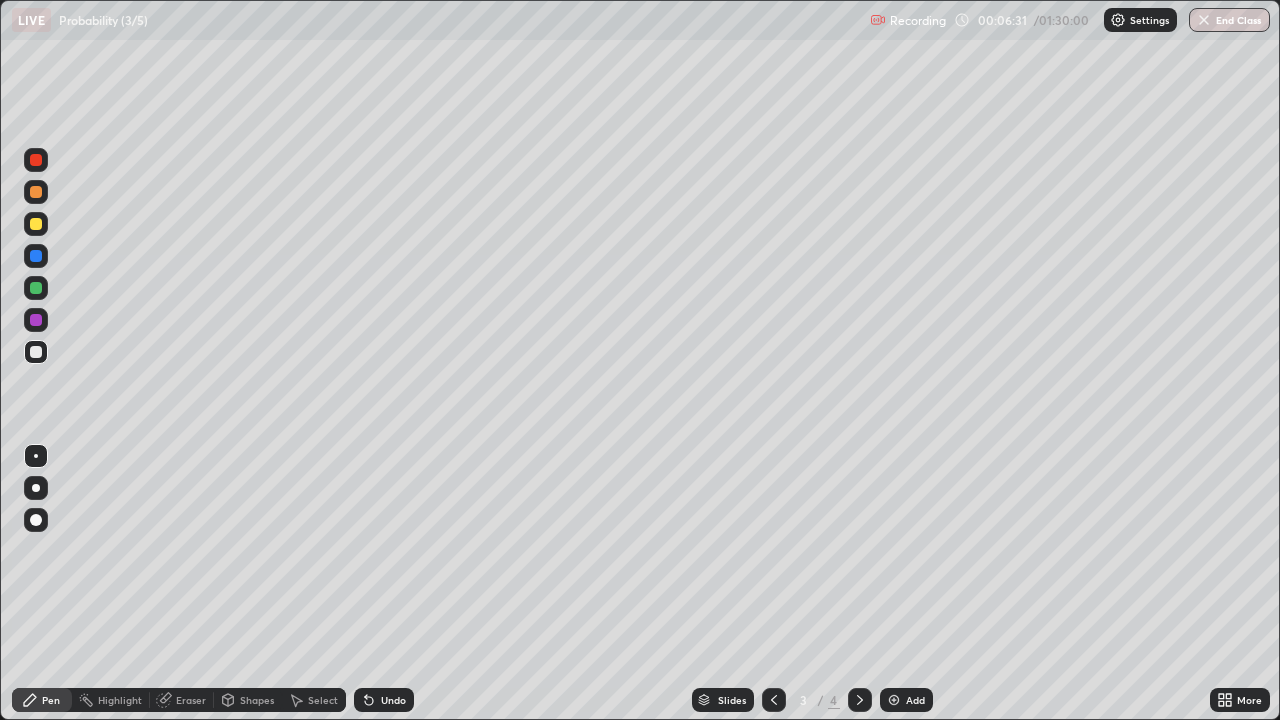 click 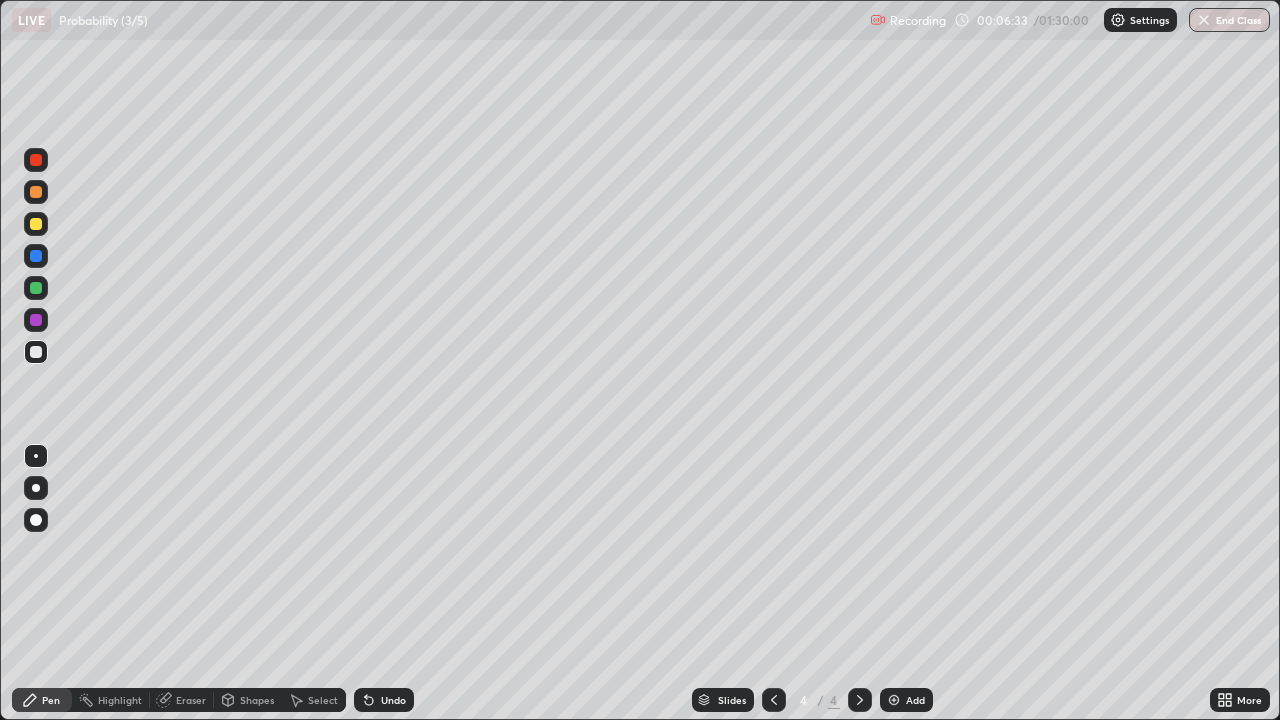 click at bounding box center (36, 224) 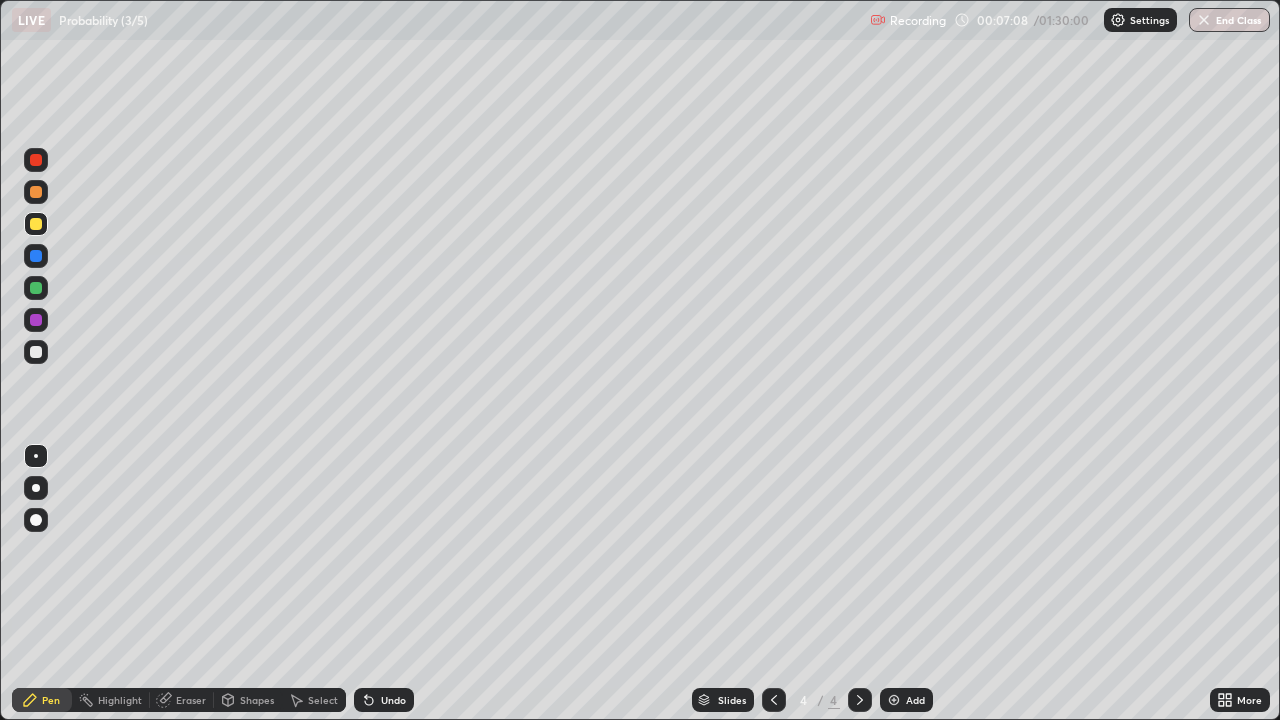click on "Undo" at bounding box center (393, 700) 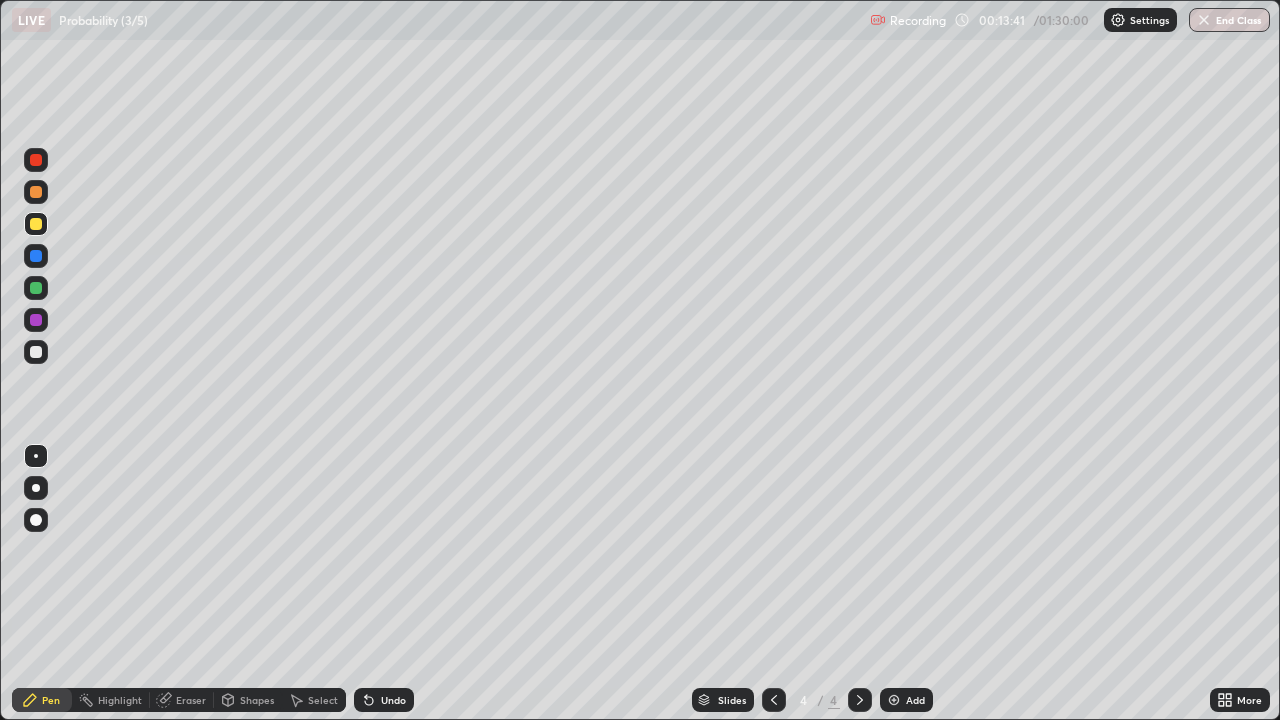 click at bounding box center (36, 320) 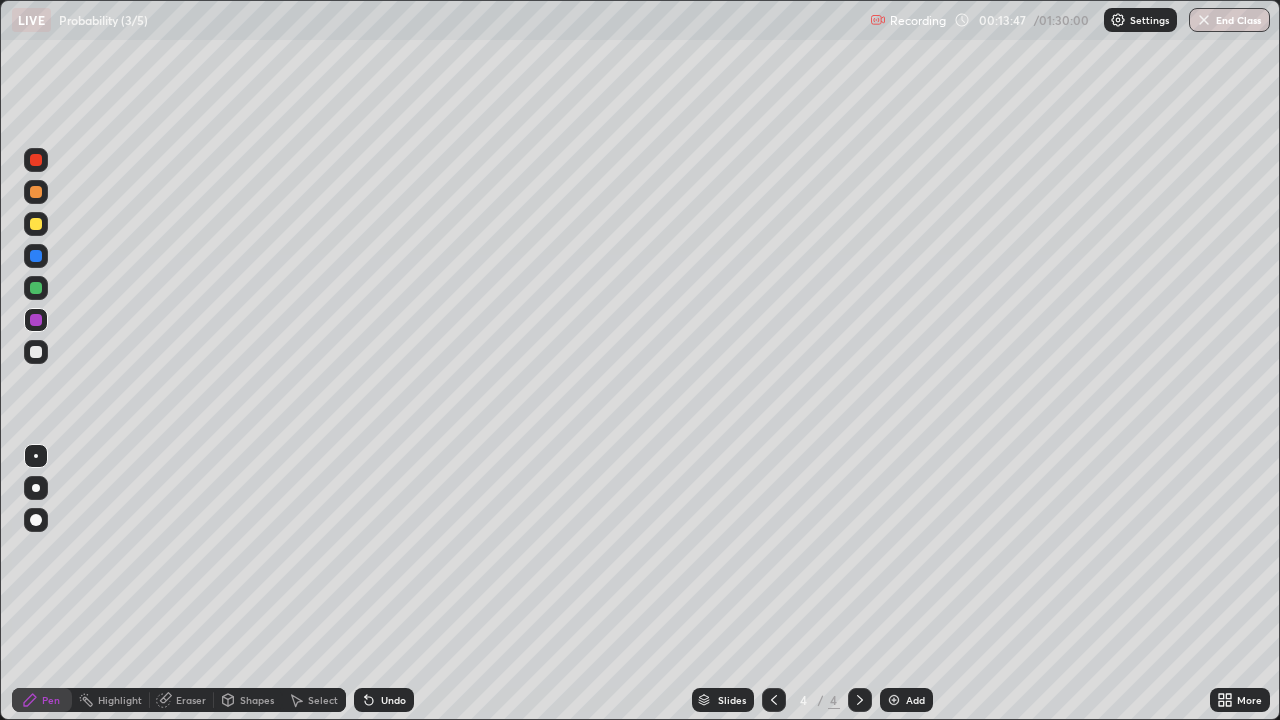 click on "Undo" at bounding box center (393, 700) 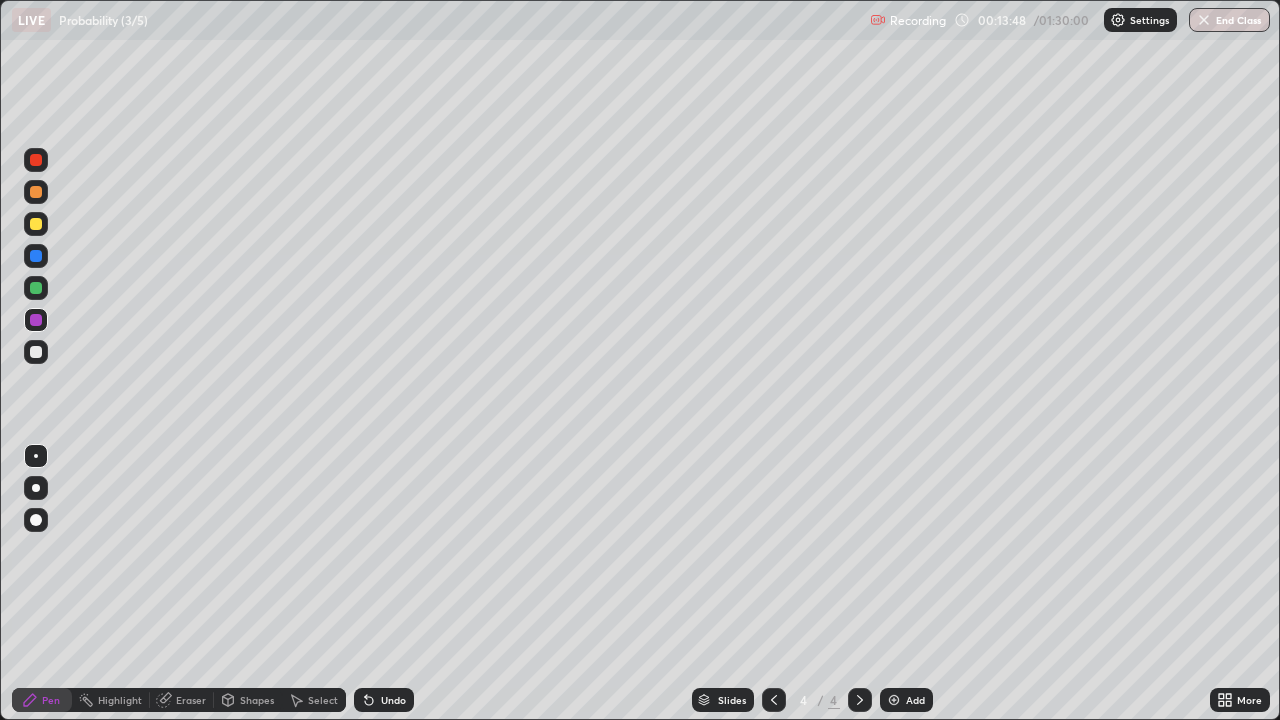 click on "Undo" at bounding box center [384, 700] 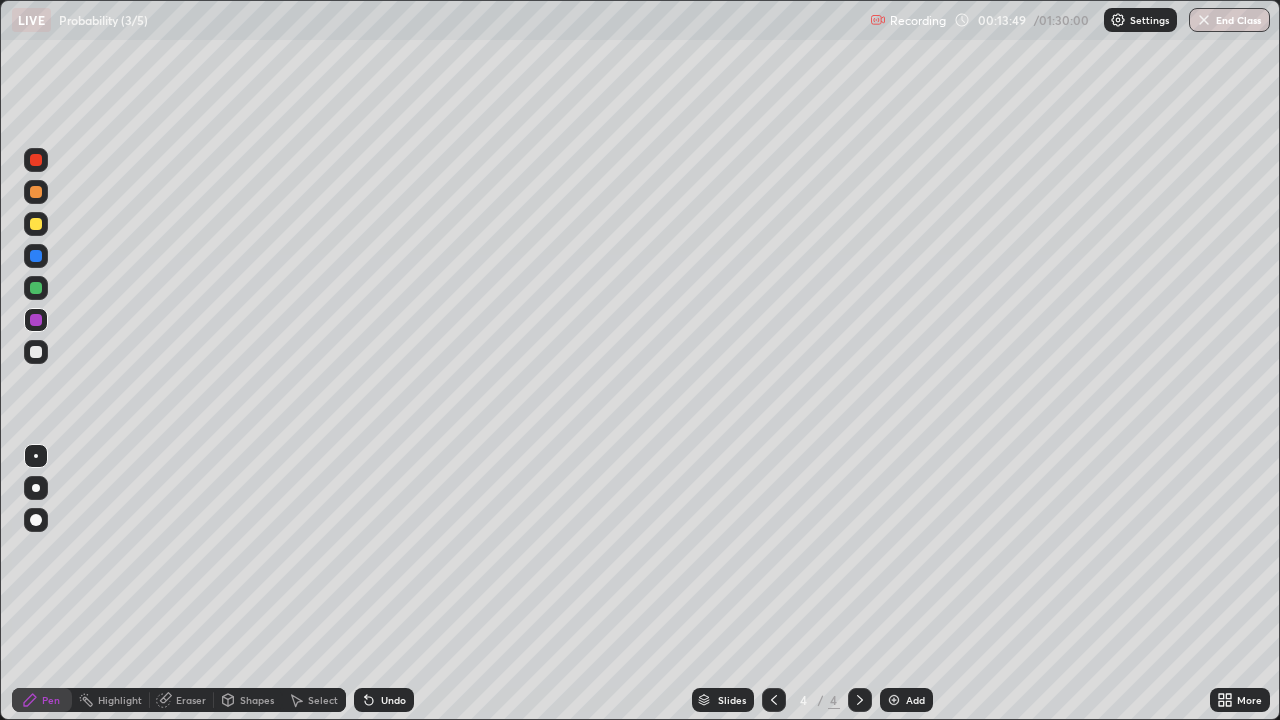 click 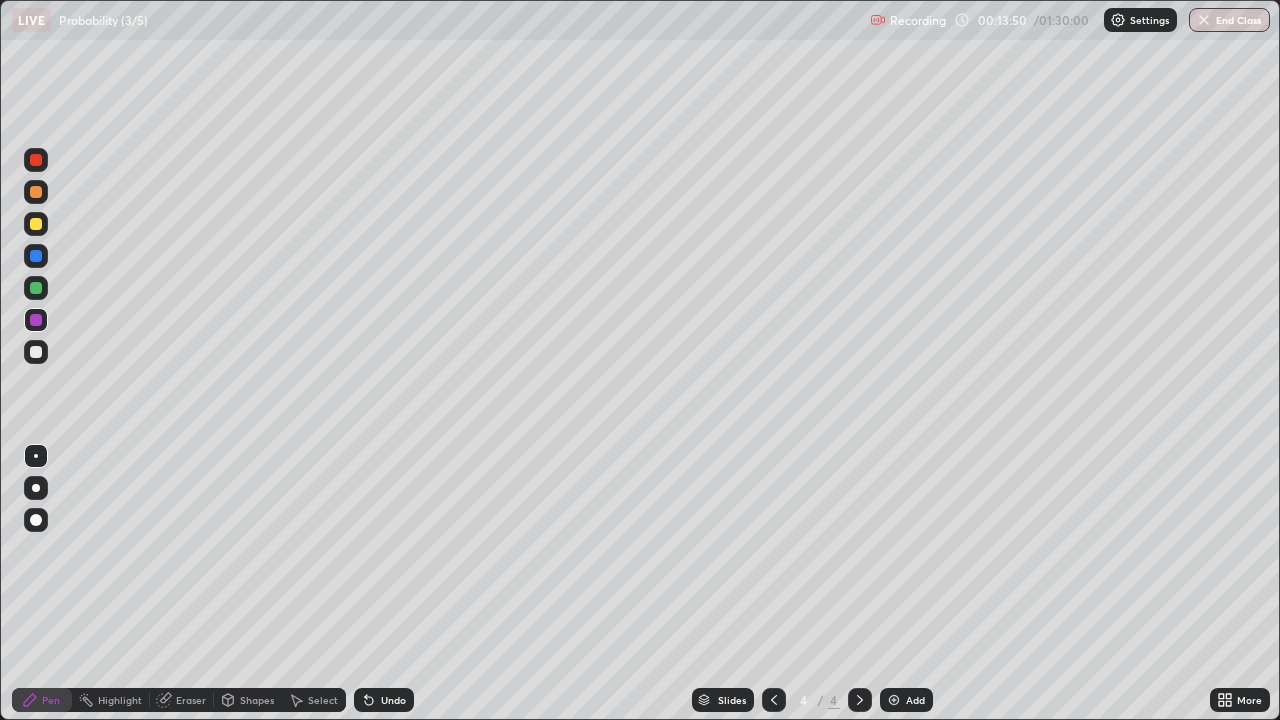 click on "Undo" at bounding box center (393, 700) 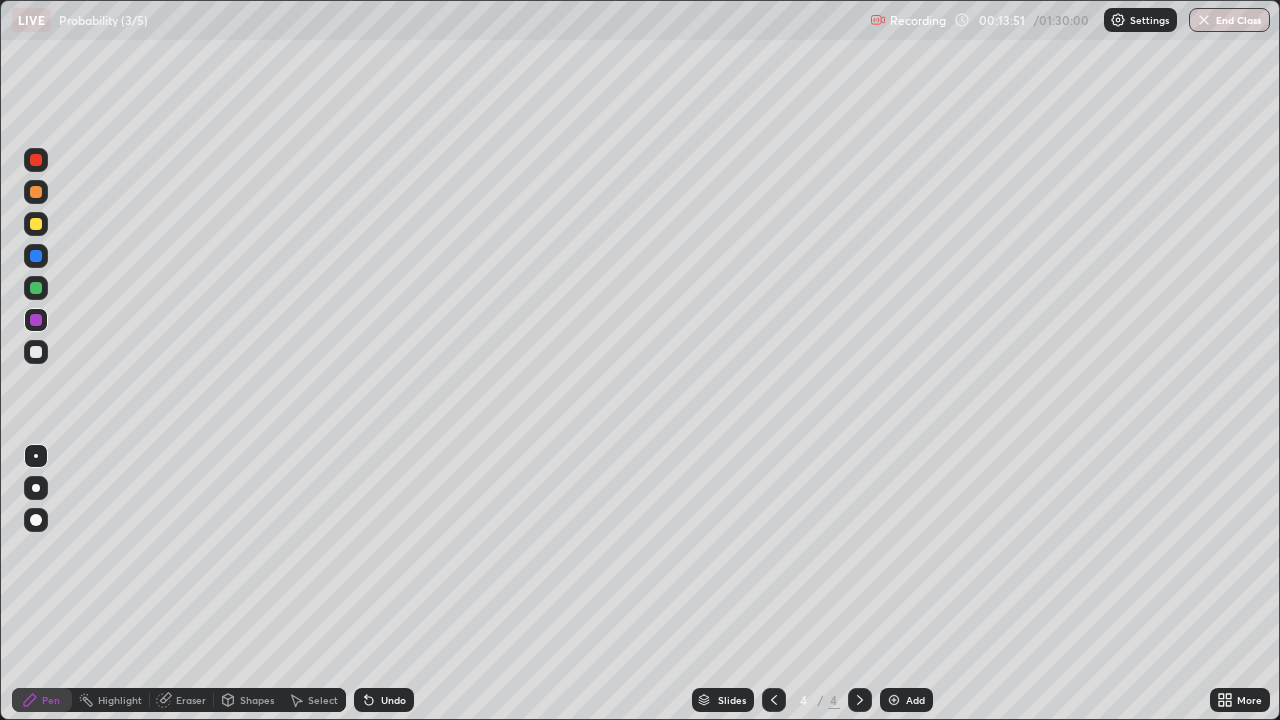 click at bounding box center (36, 224) 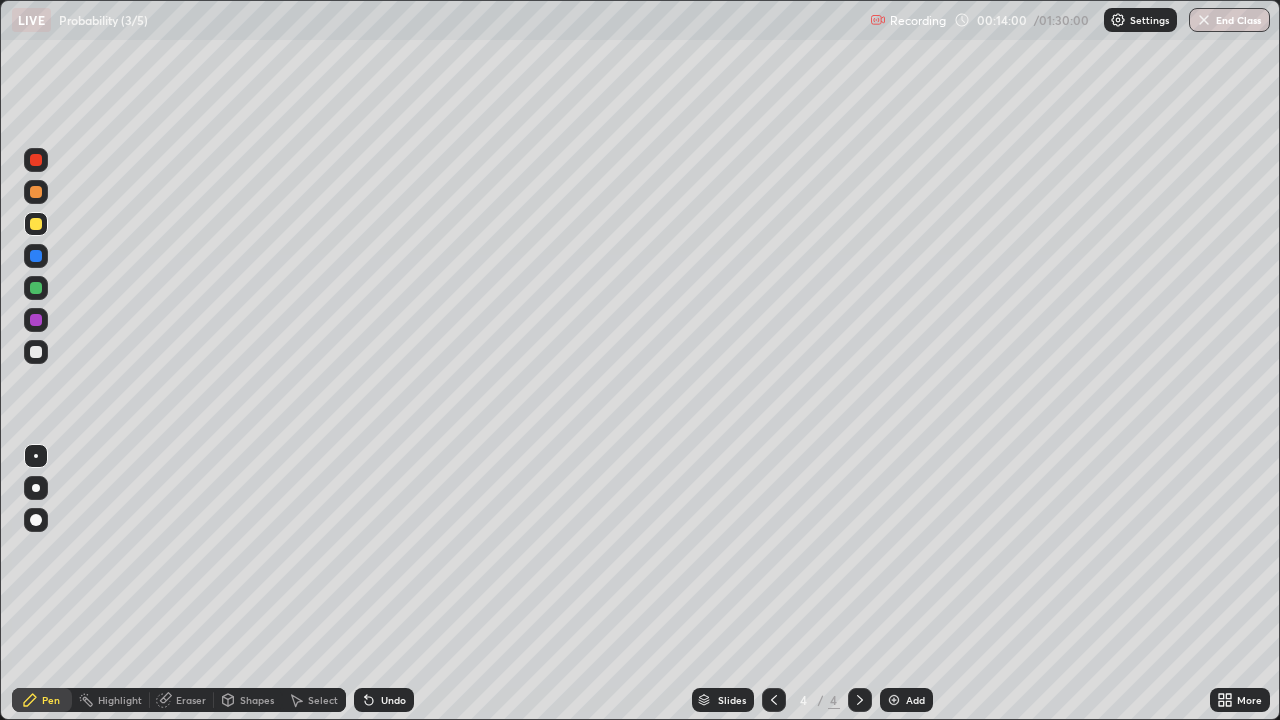 click at bounding box center [36, 320] 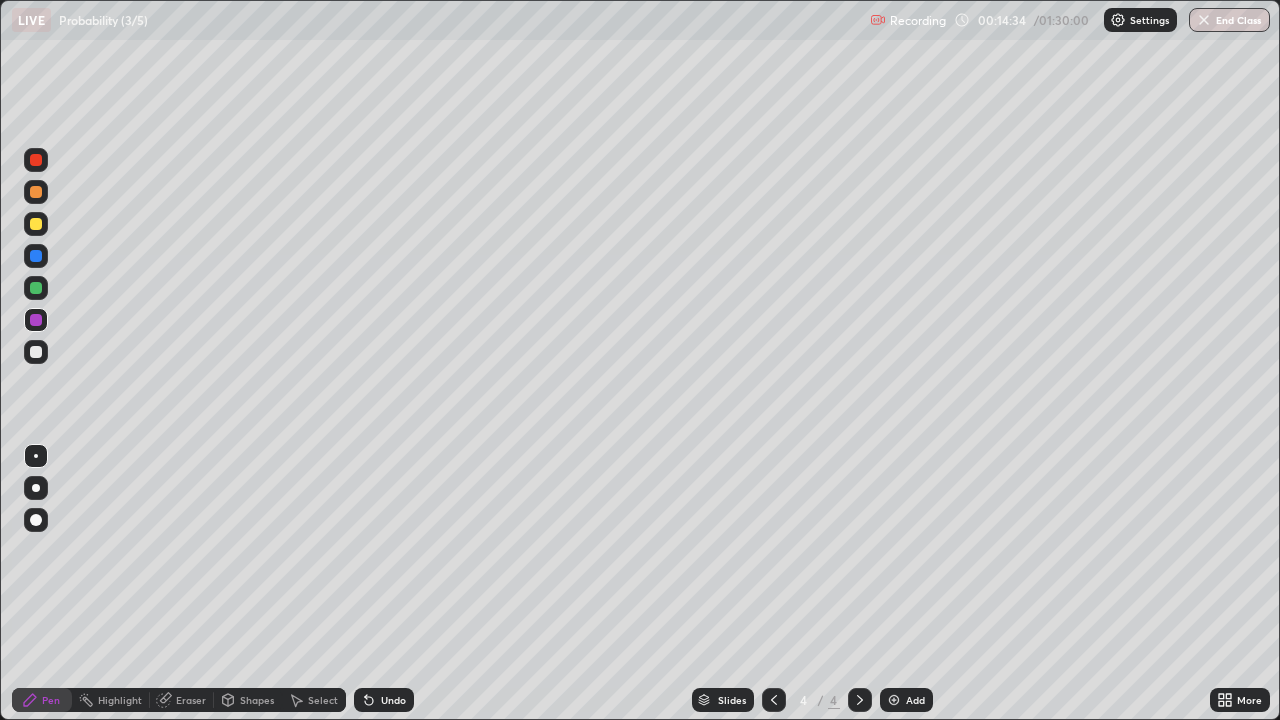 click on "Undo" at bounding box center (393, 700) 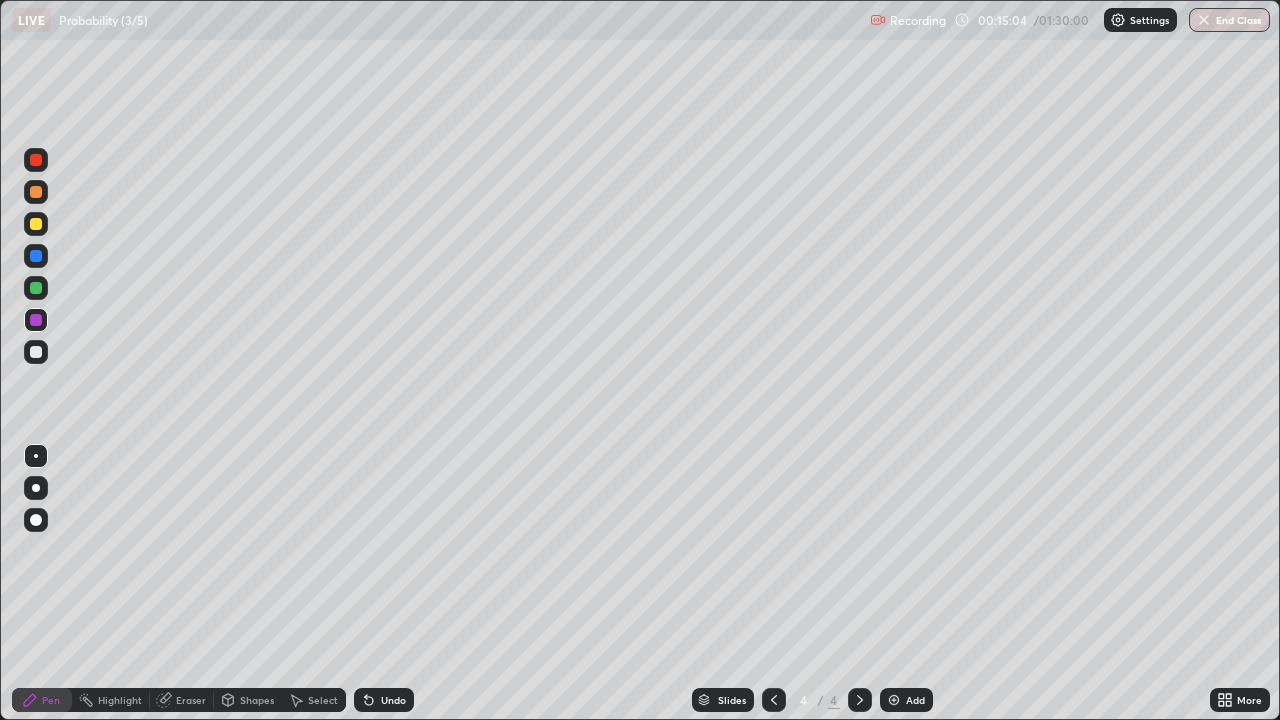 click on "Add" at bounding box center (906, 700) 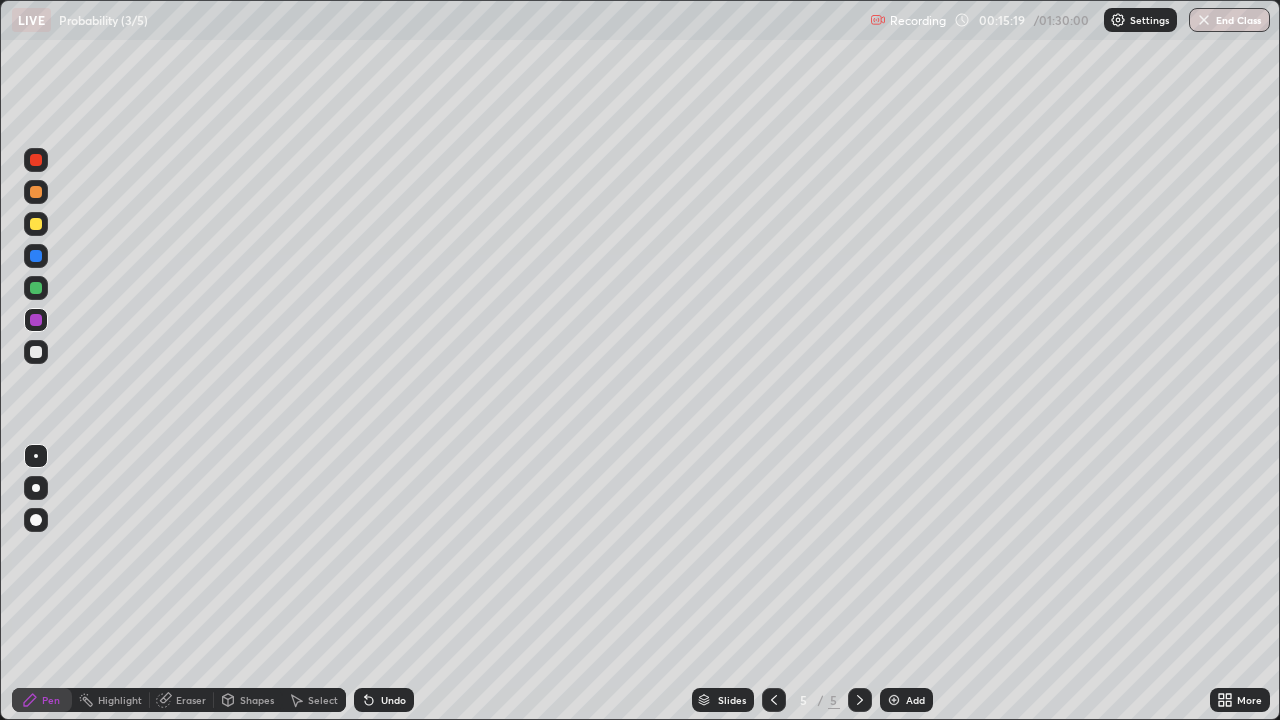 click 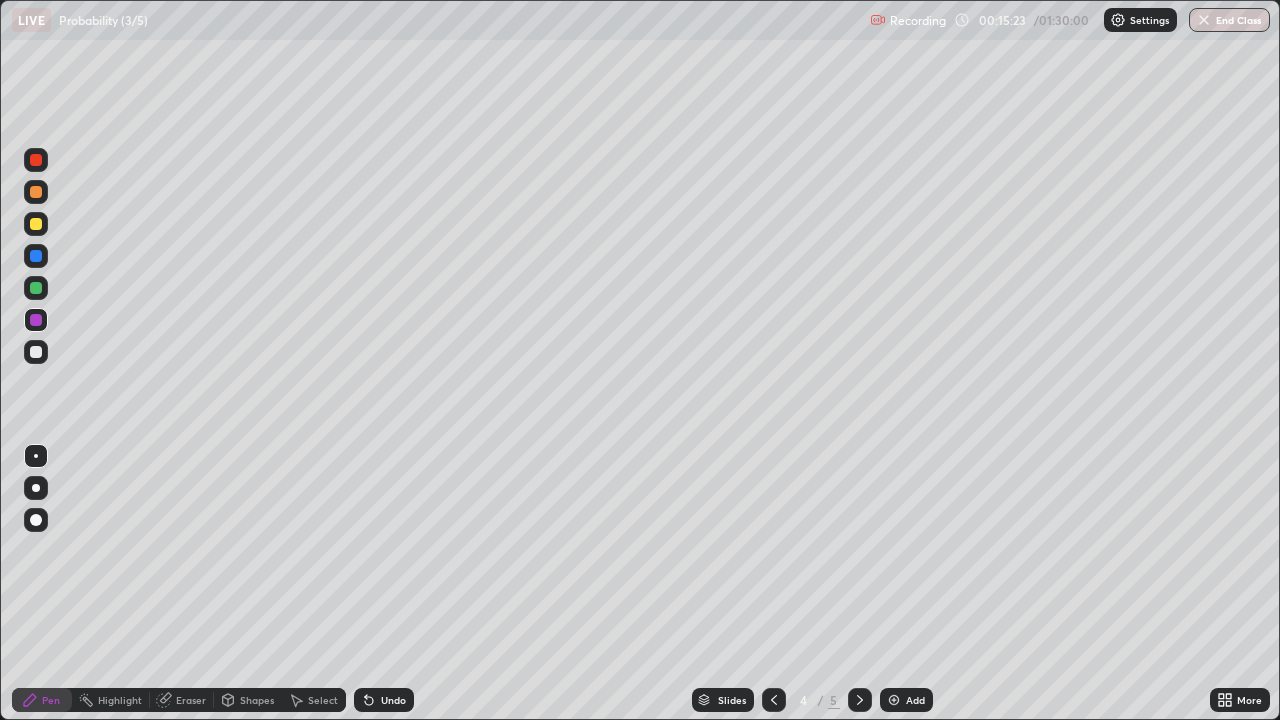 click 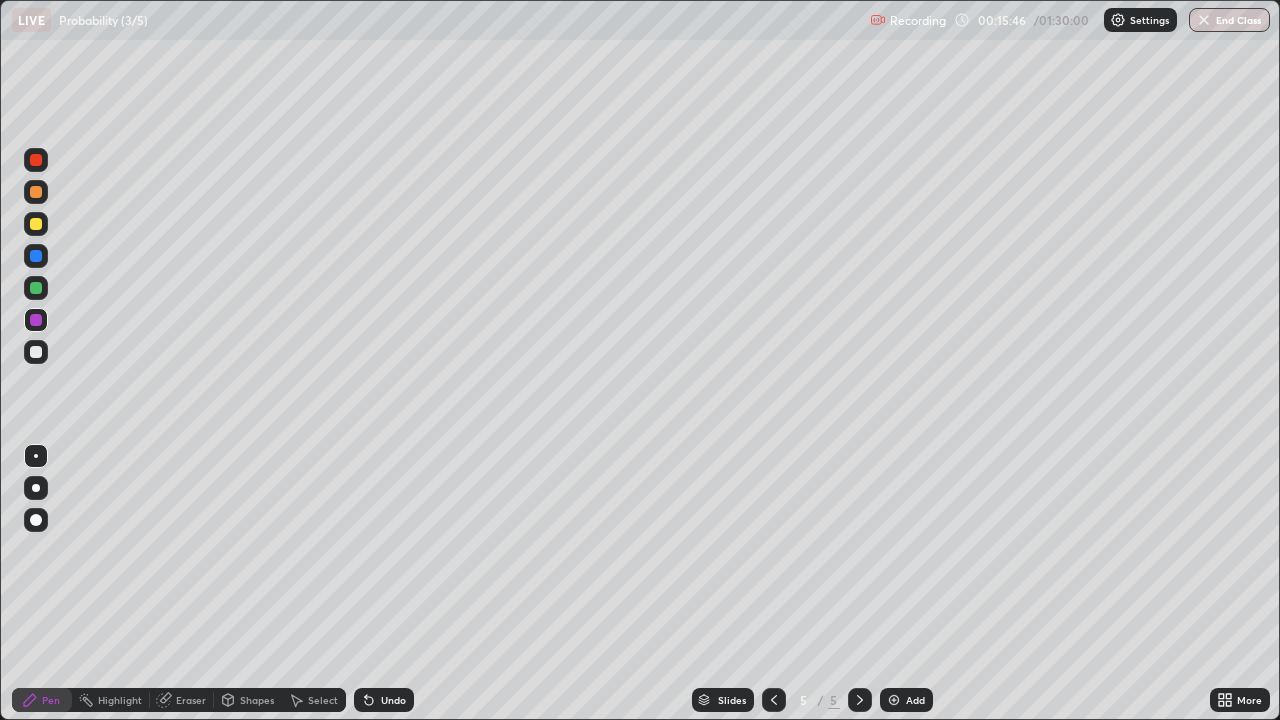 click 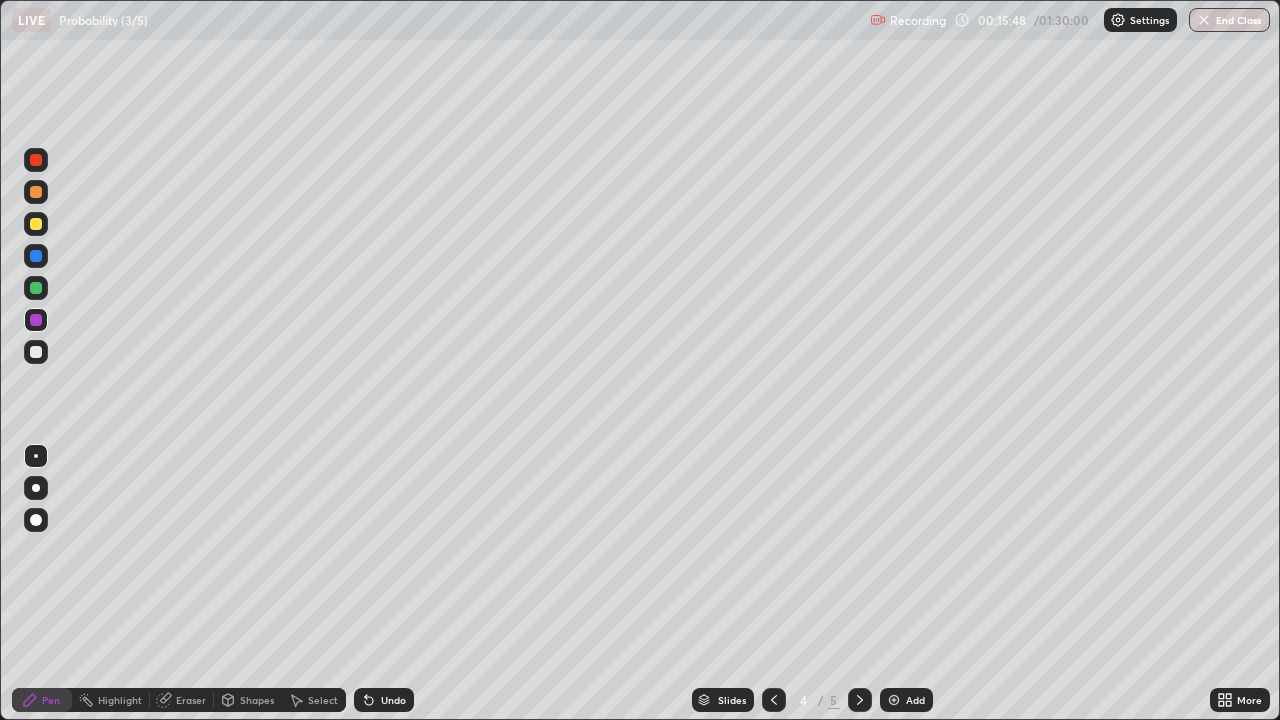 click 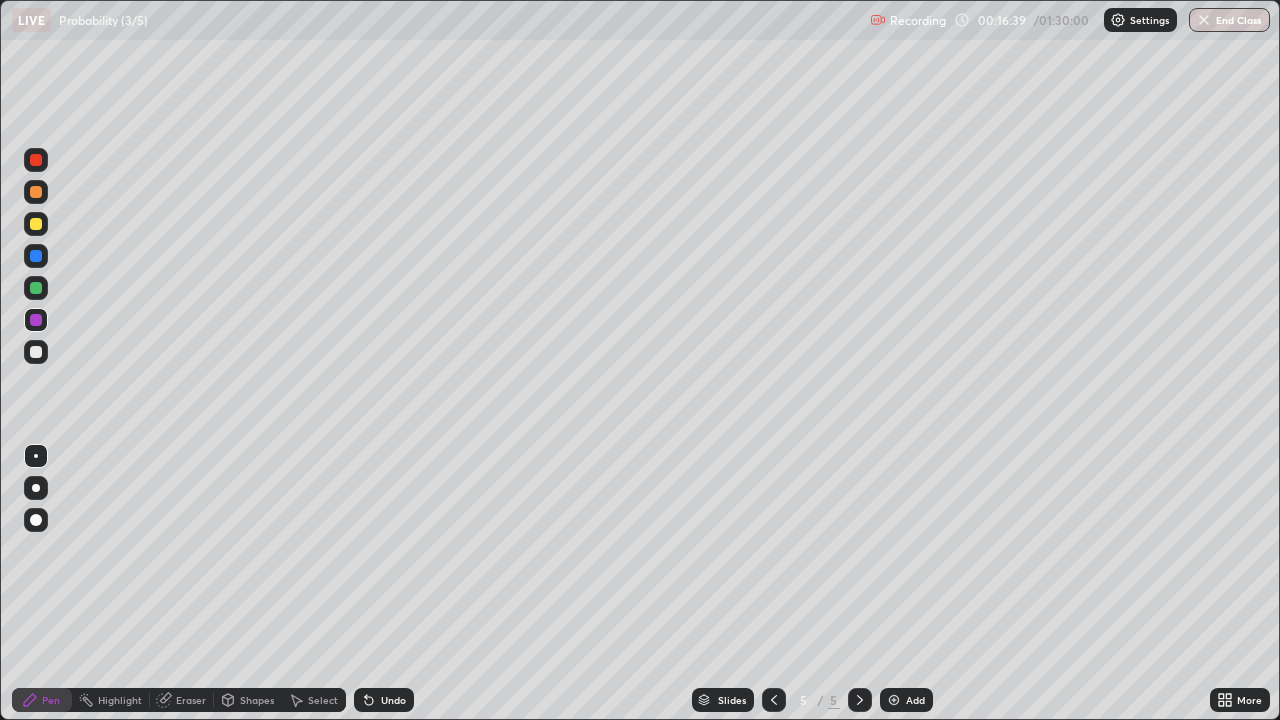 click 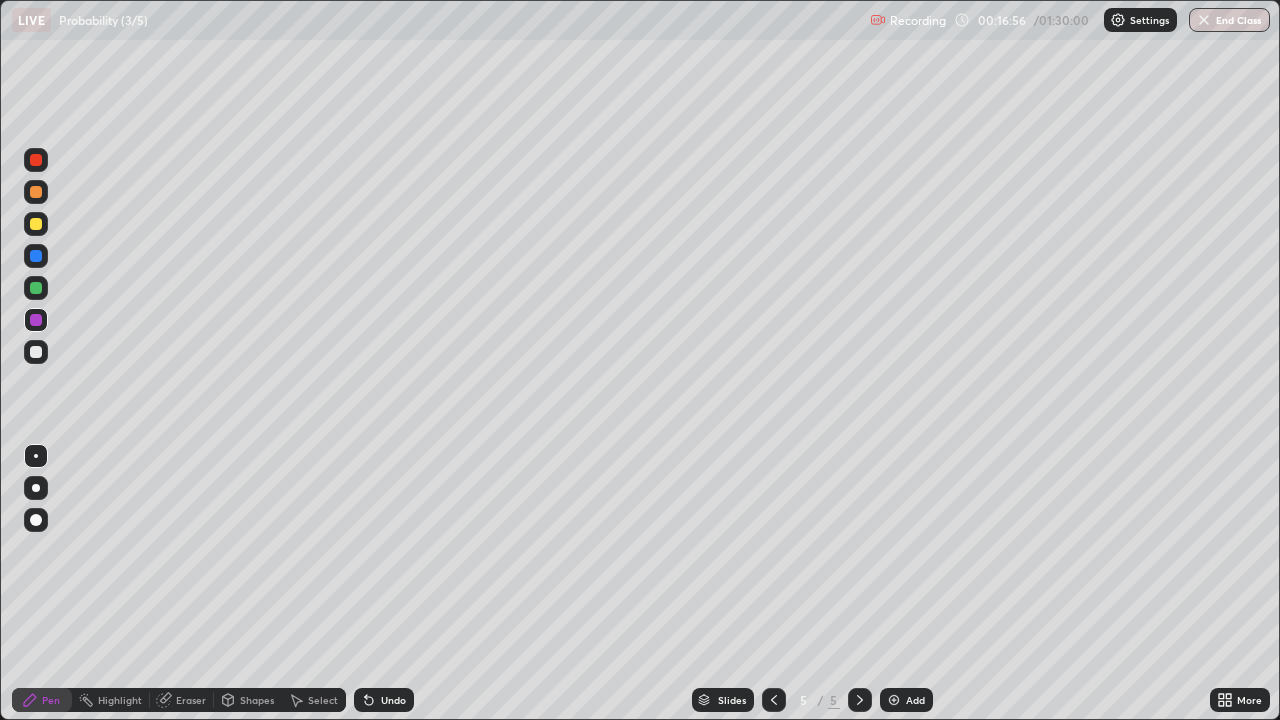click 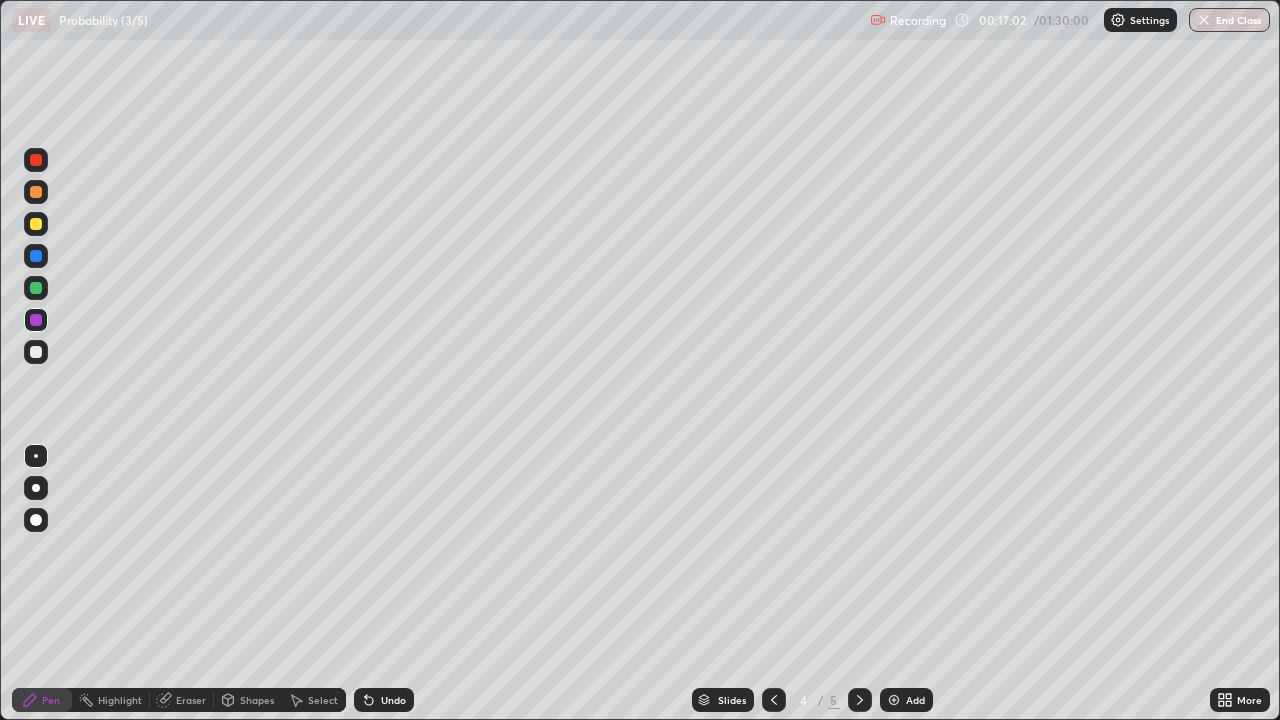 click 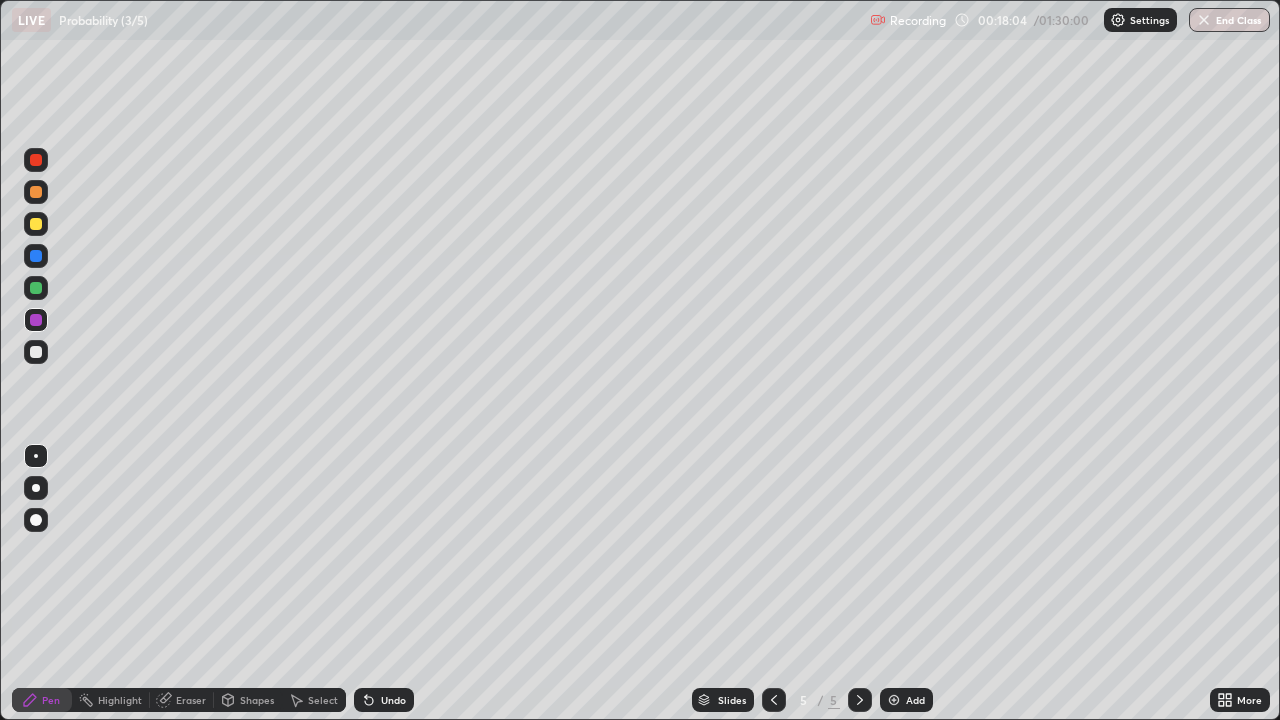 click on "Undo" at bounding box center (393, 700) 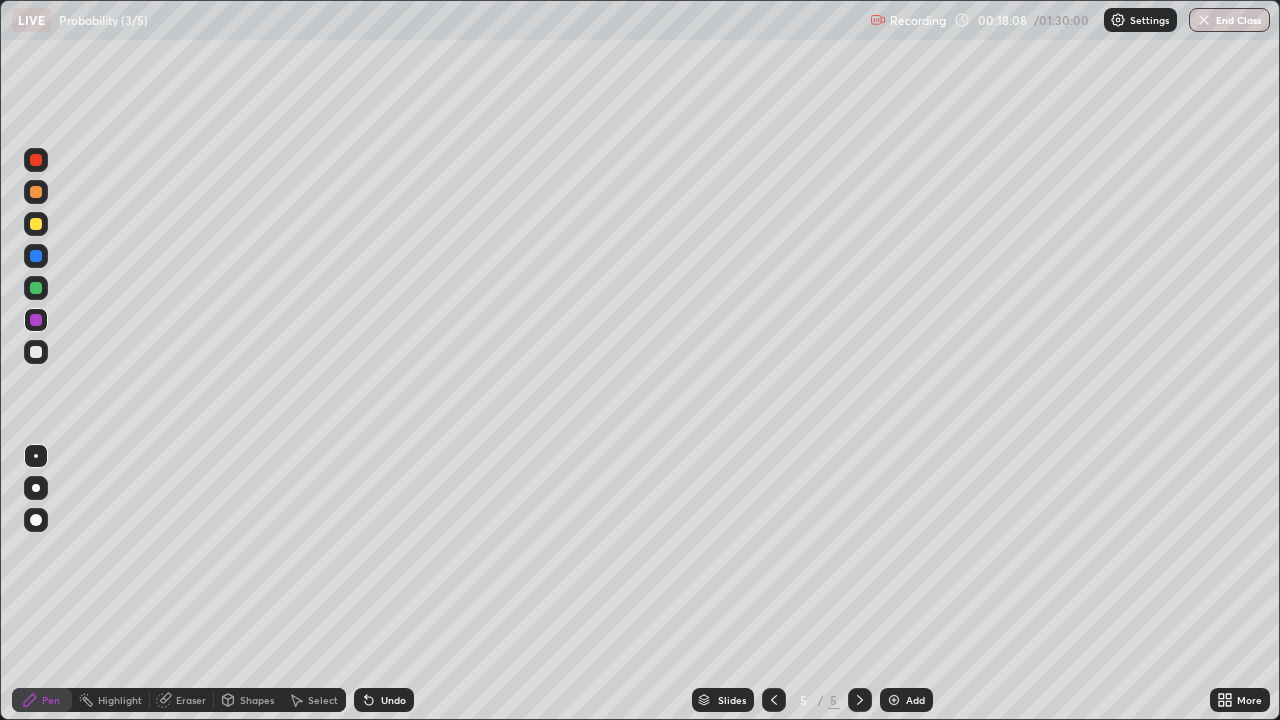 click 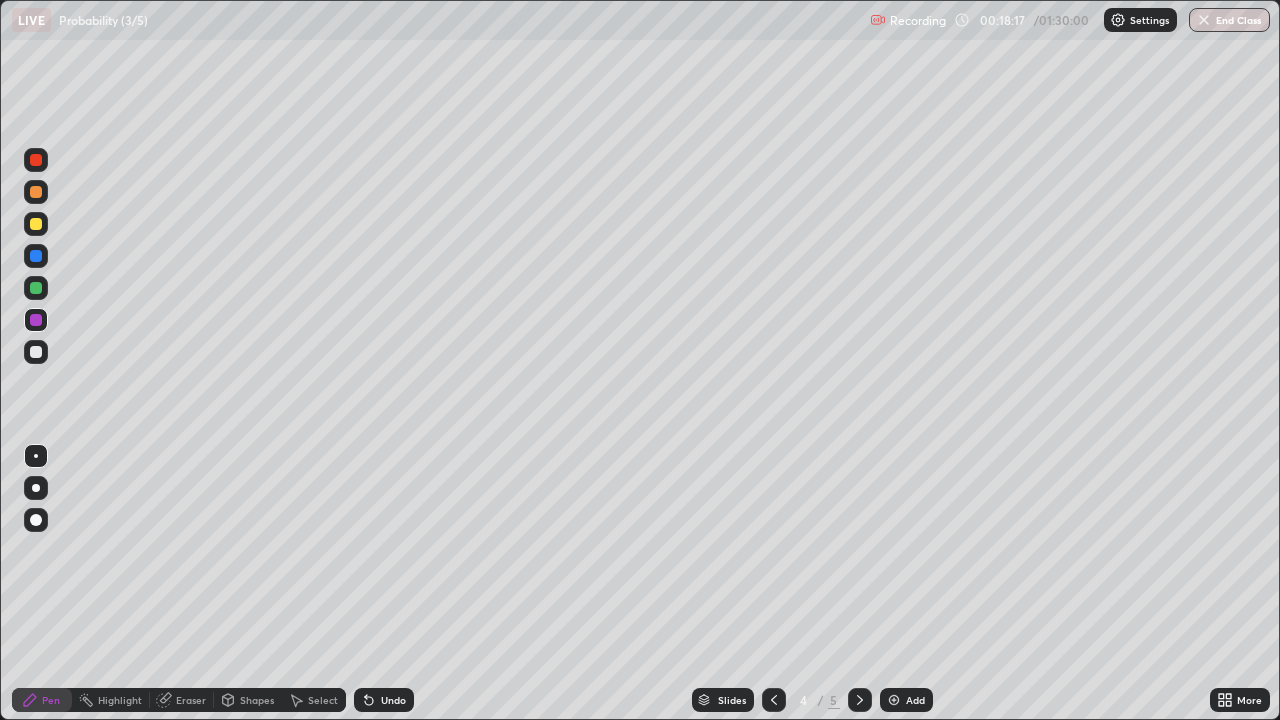 click at bounding box center (860, 700) 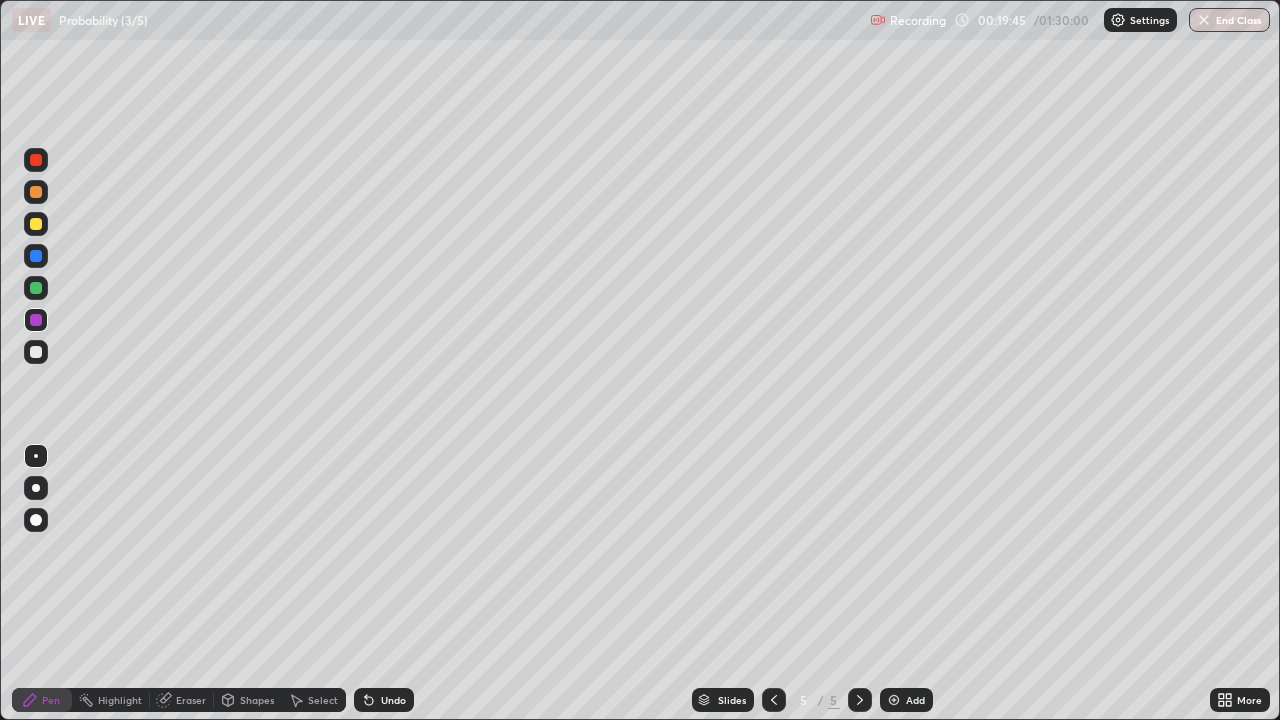 click on "Undo" at bounding box center (393, 700) 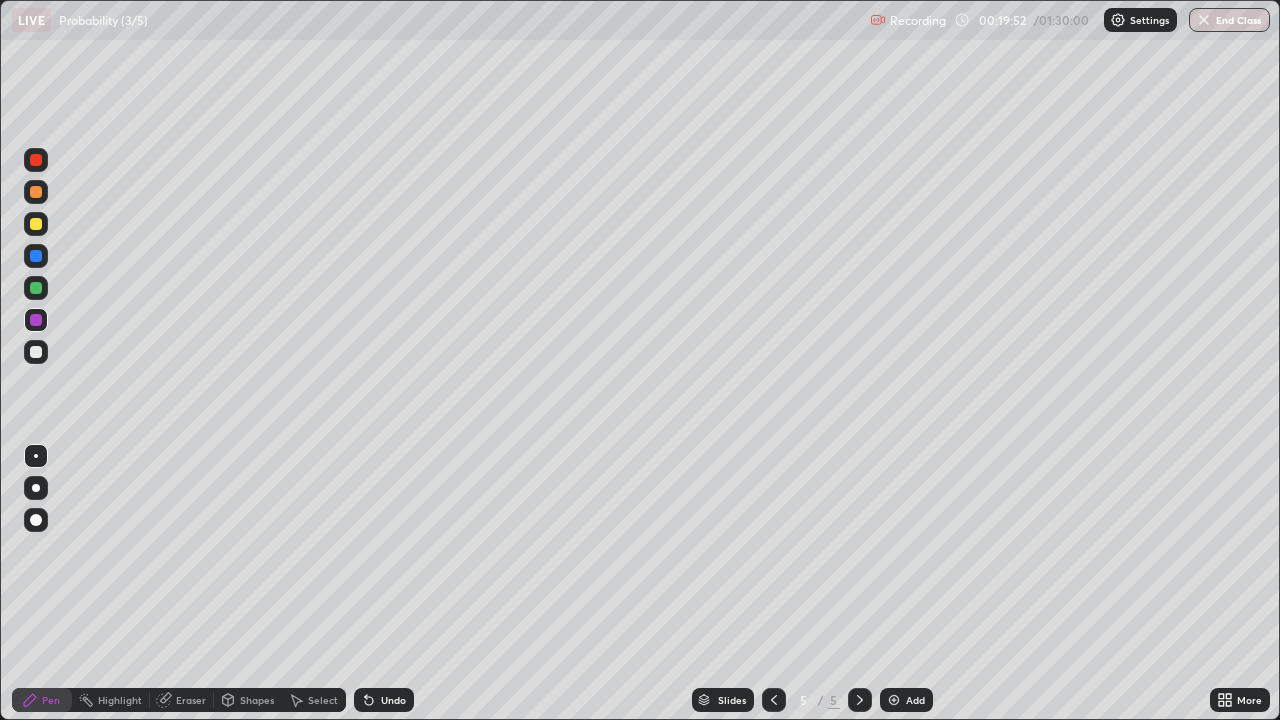click 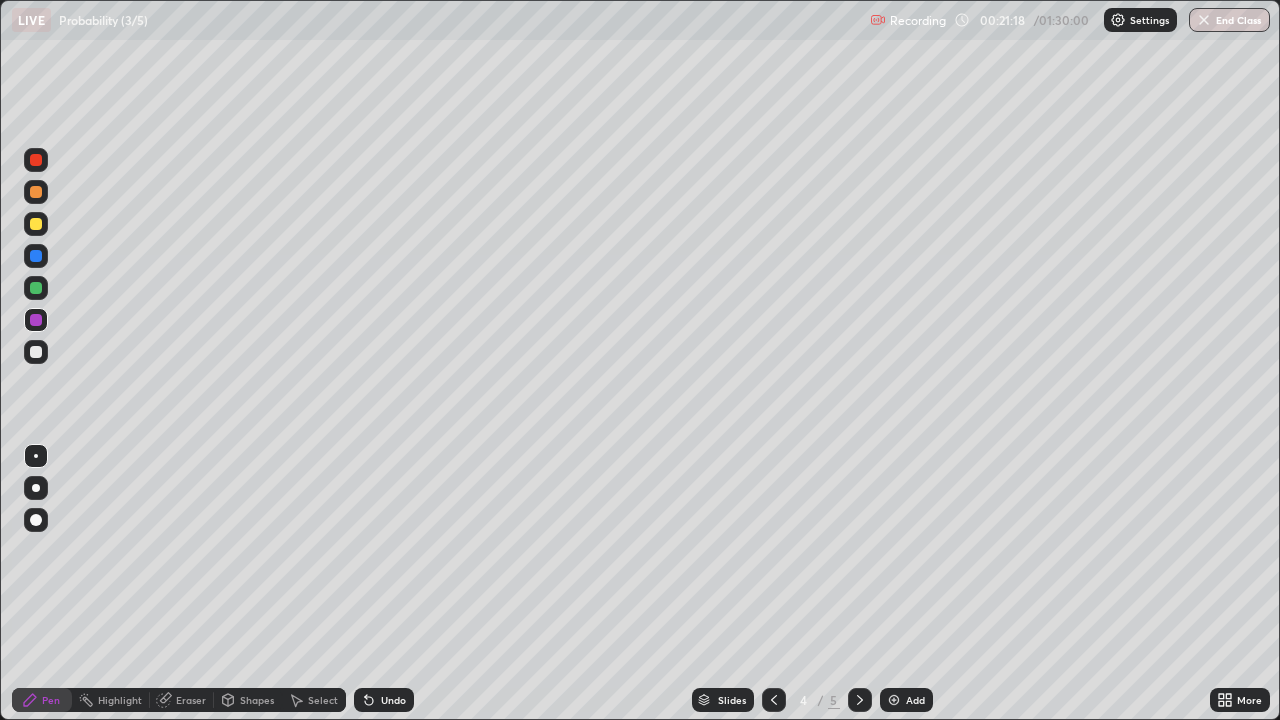 click 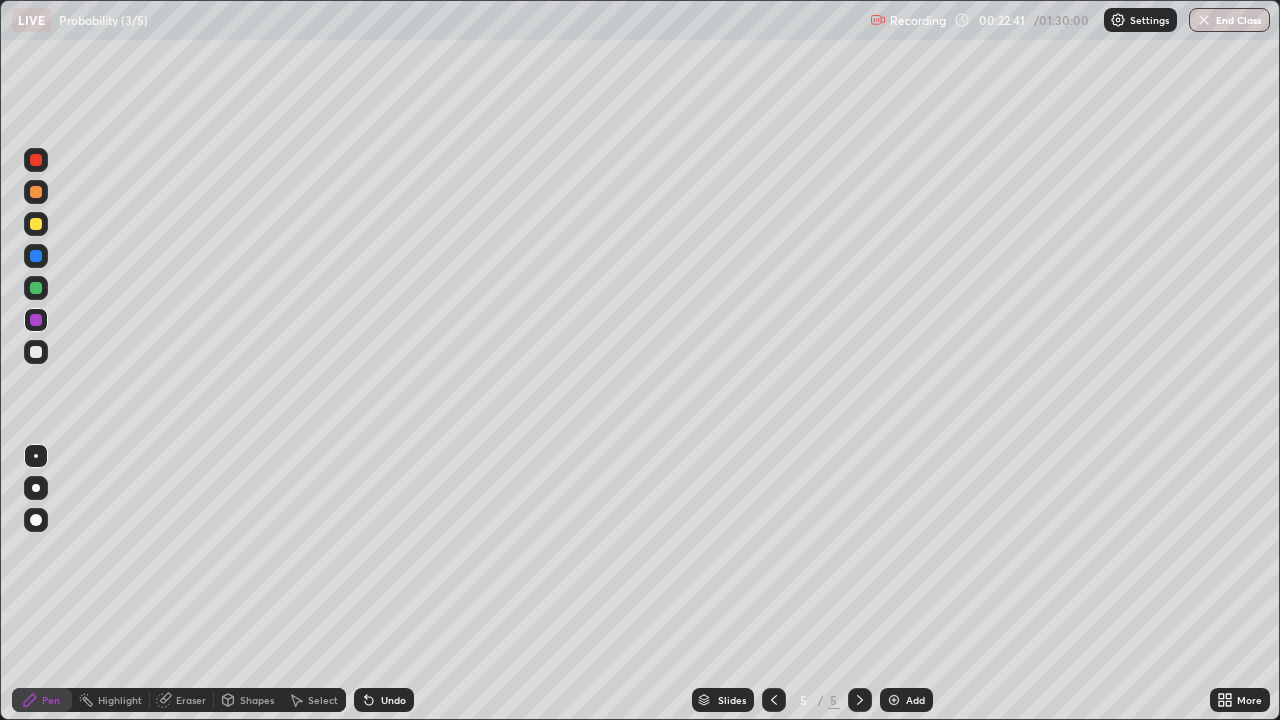 click at bounding box center (894, 700) 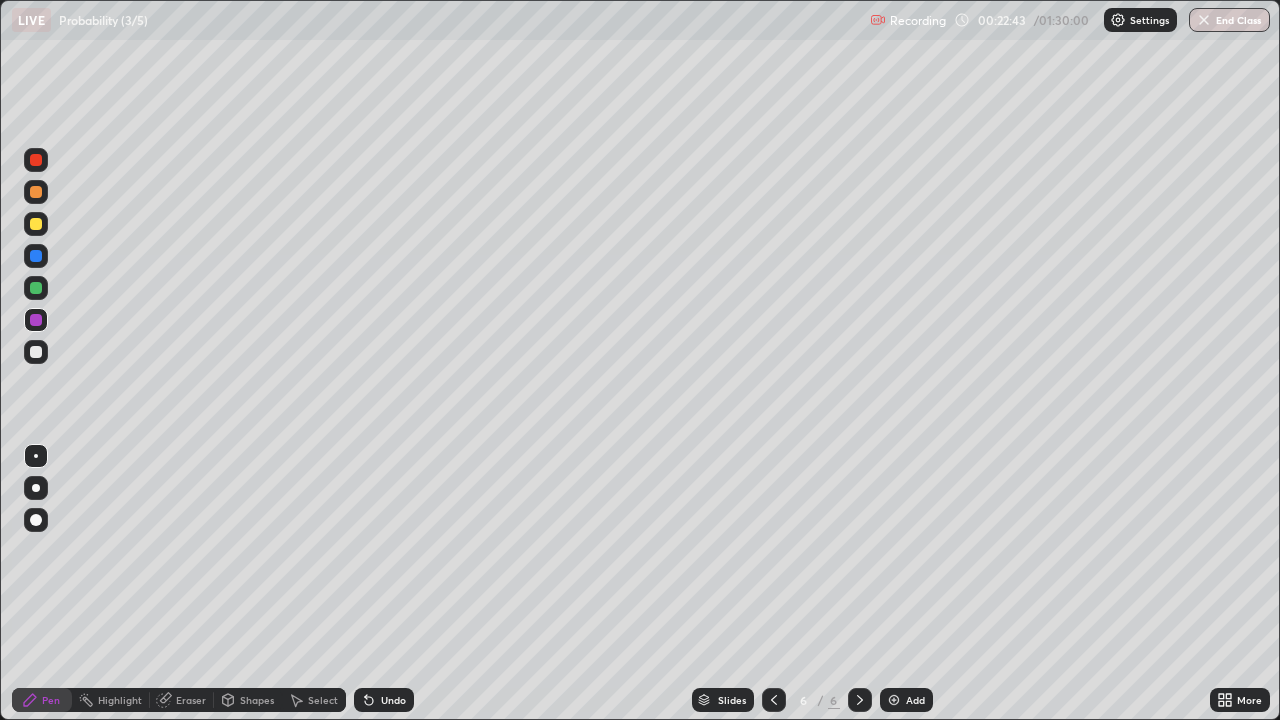 click at bounding box center (36, 160) 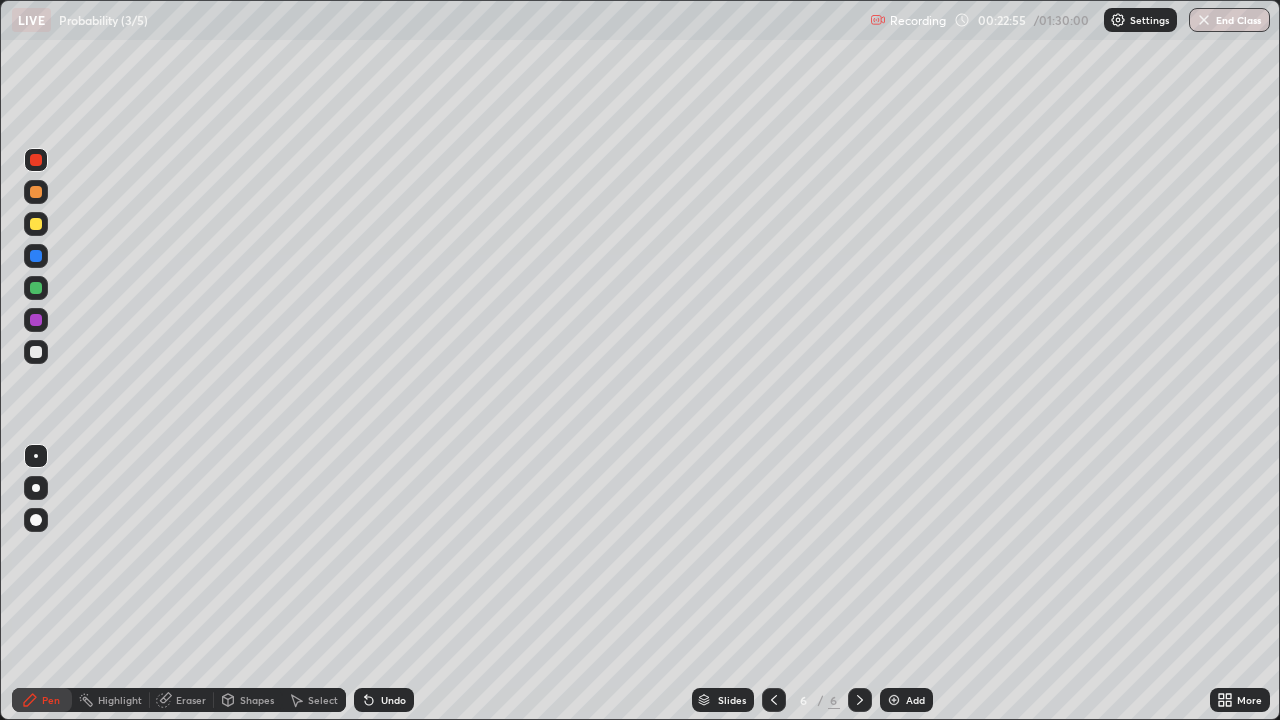 click at bounding box center [36, 352] 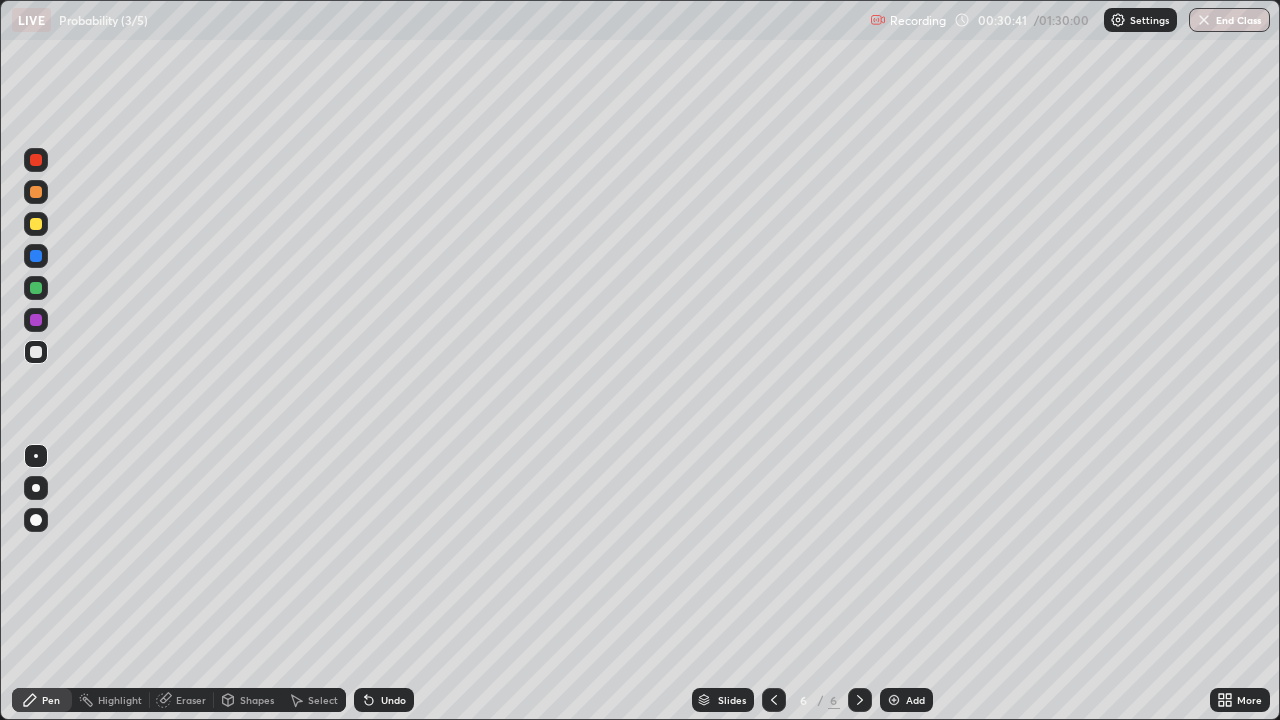 click on "Add" at bounding box center [906, 700] 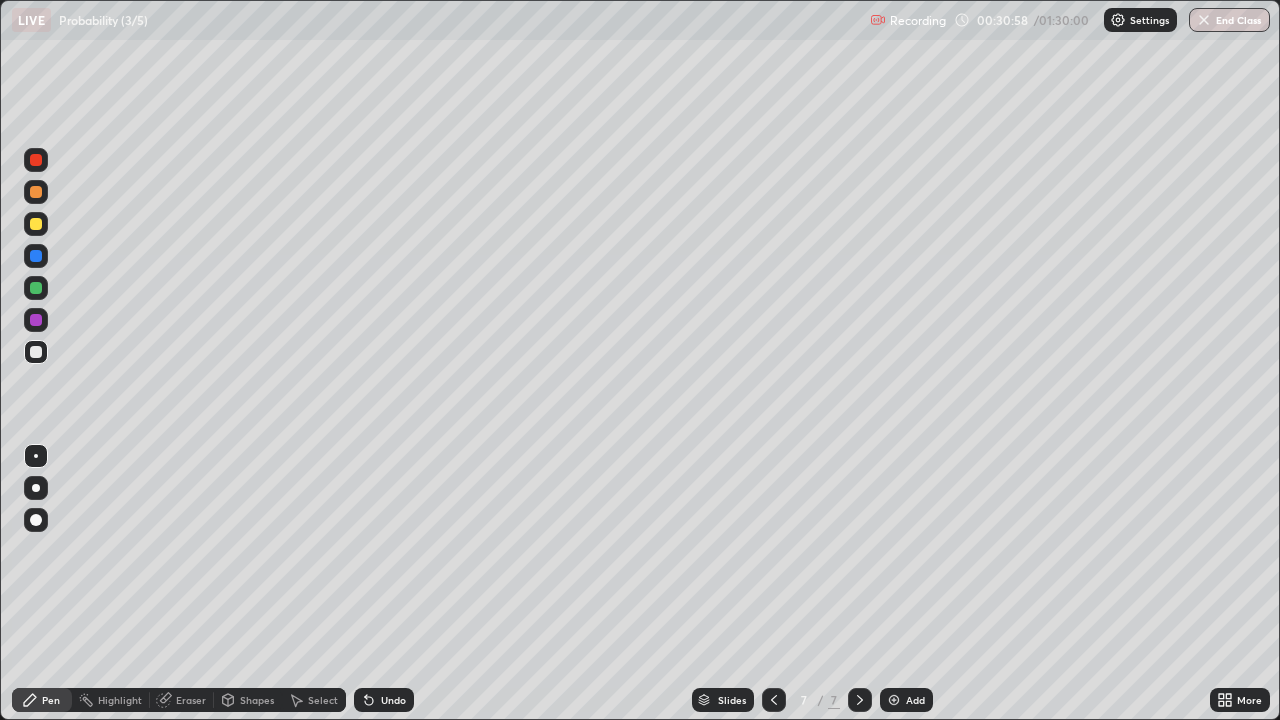 click at bounding box center [36, 224] 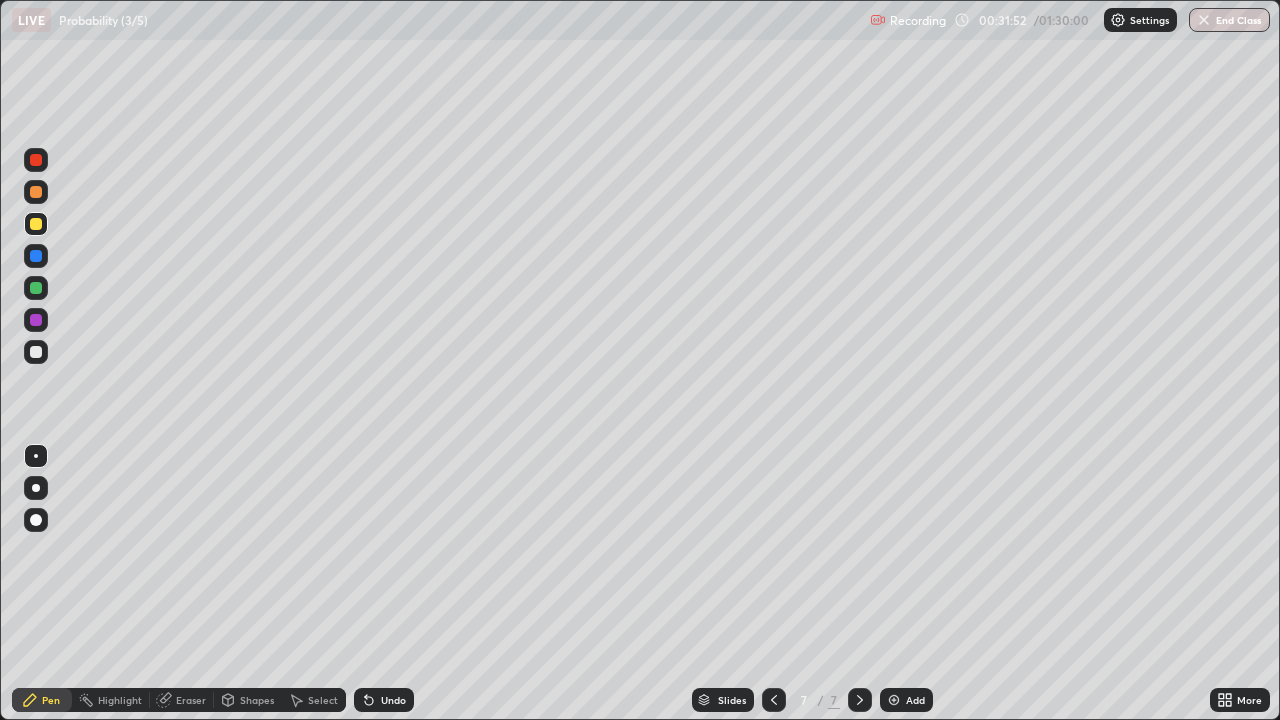click on "Undo" at bounding box center (384, 700) 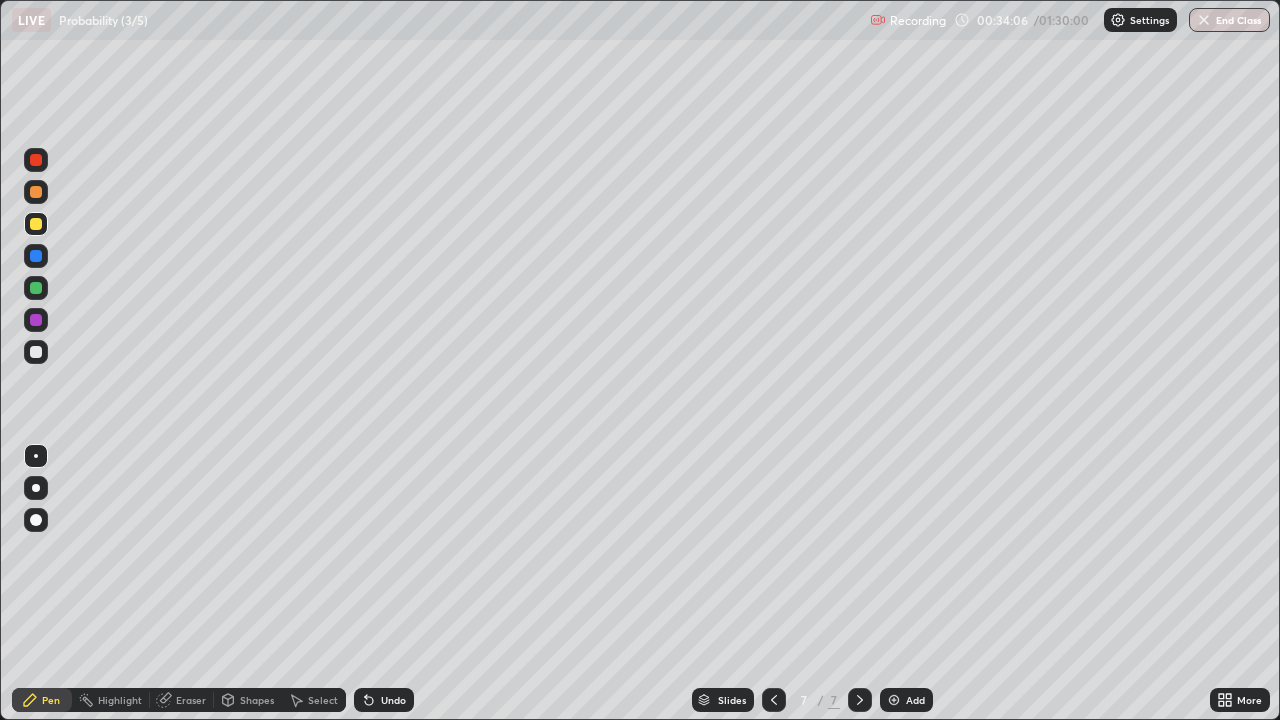 click 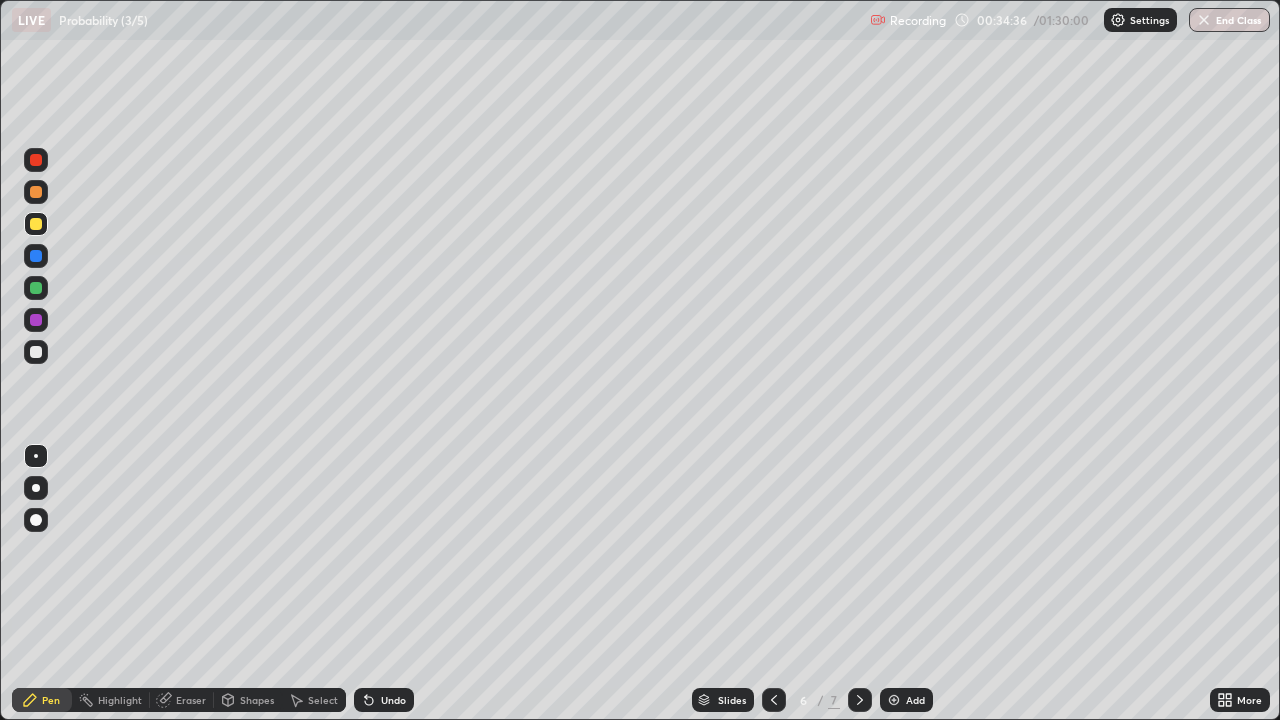 click 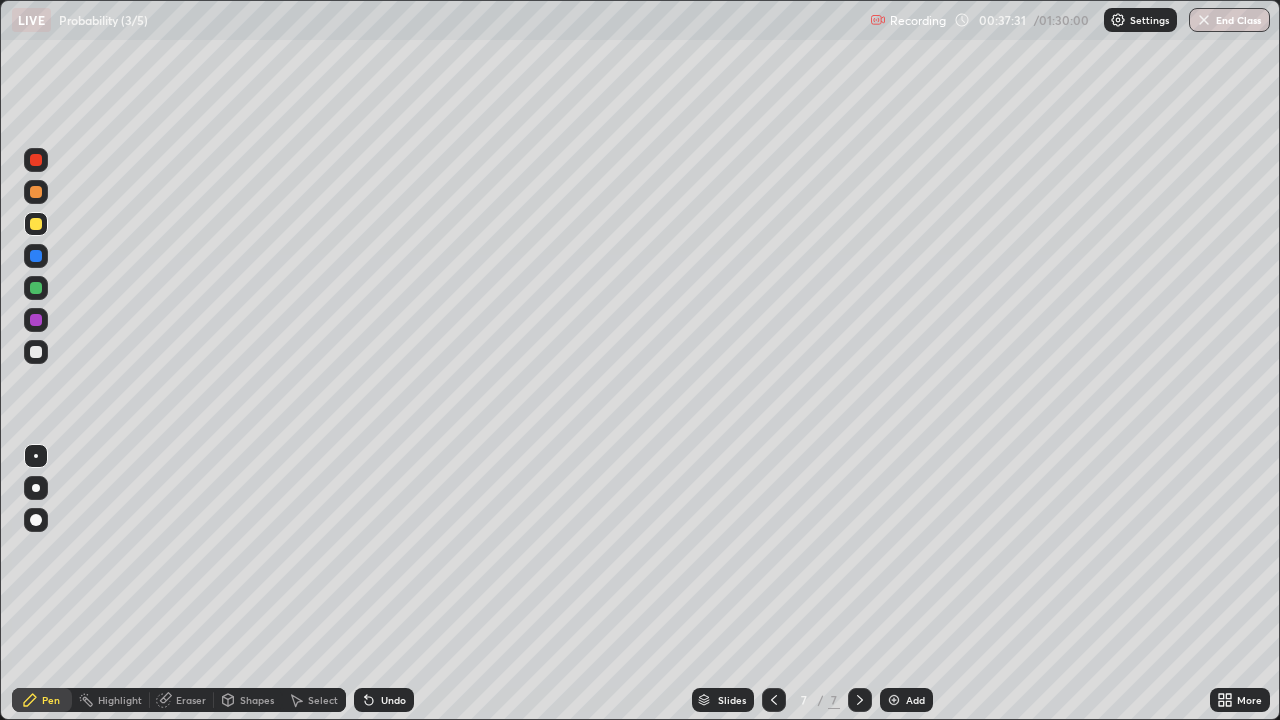 click on "Add" at bounding box center (906, 700) 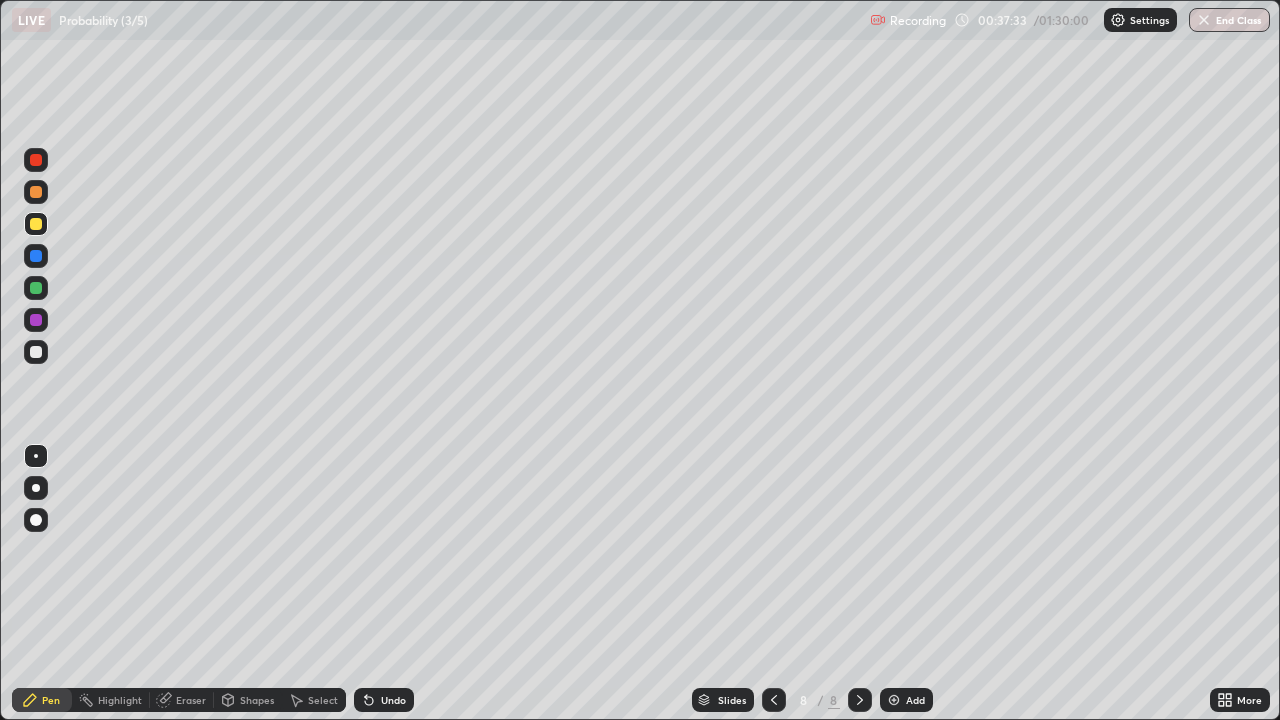 click at bounding box center (36, 160) 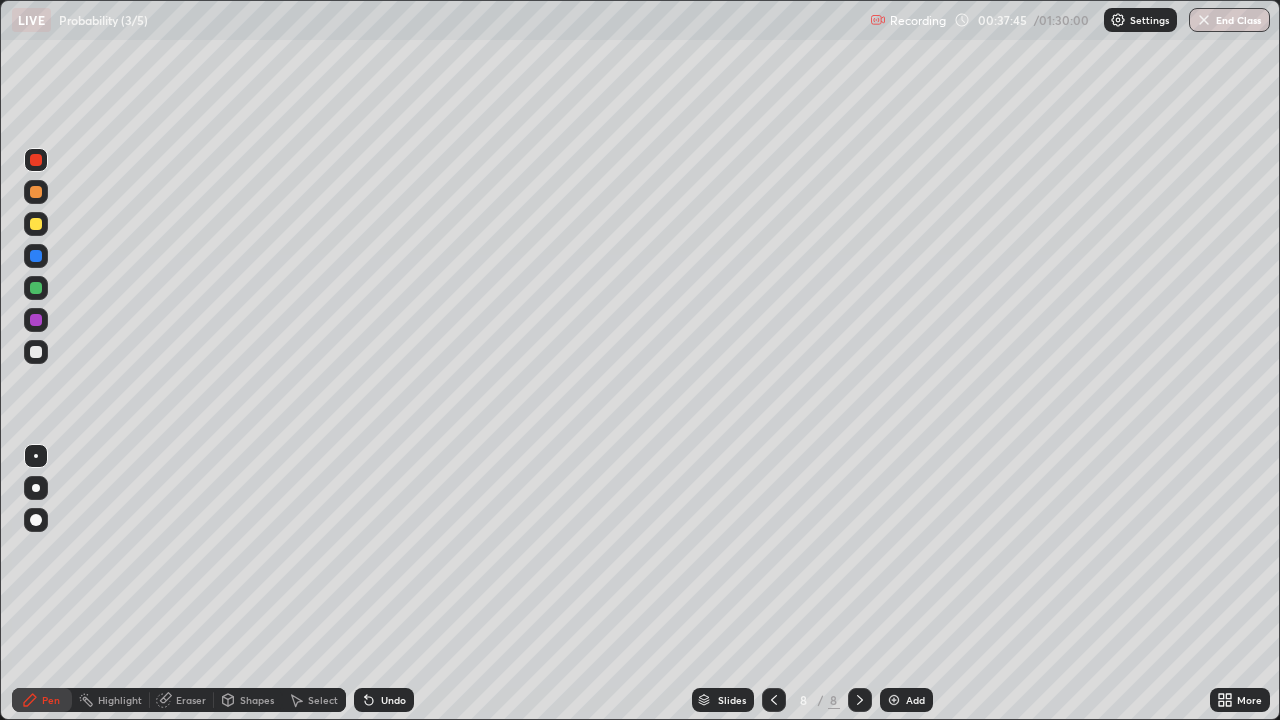 click at bounding box center (36, 352) 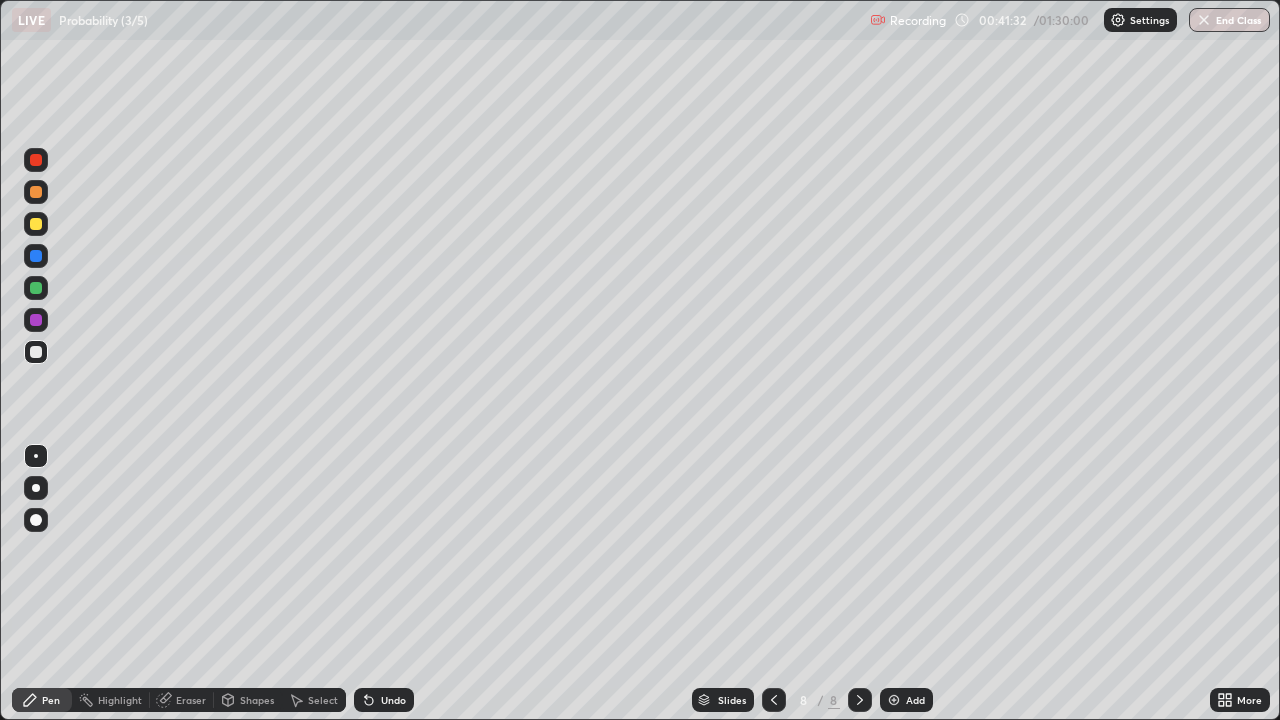 click at bounding box center (894, 700) 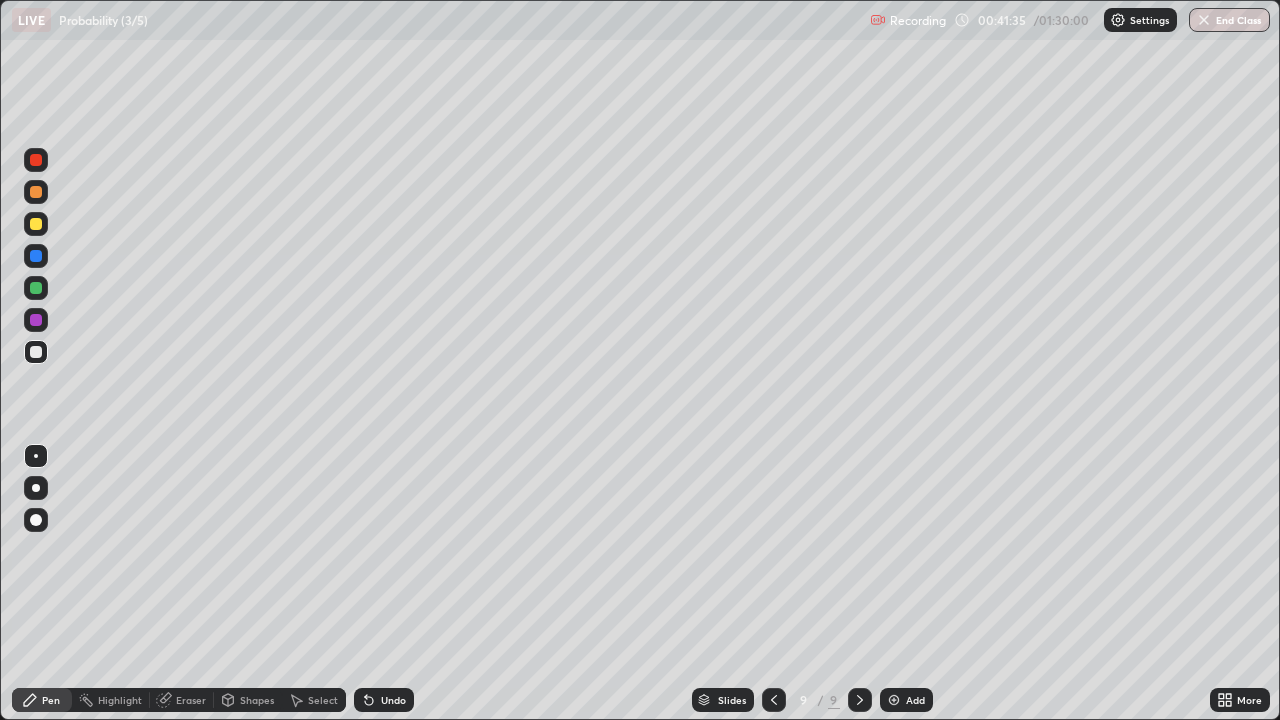 click at bounding box center [36, 224] 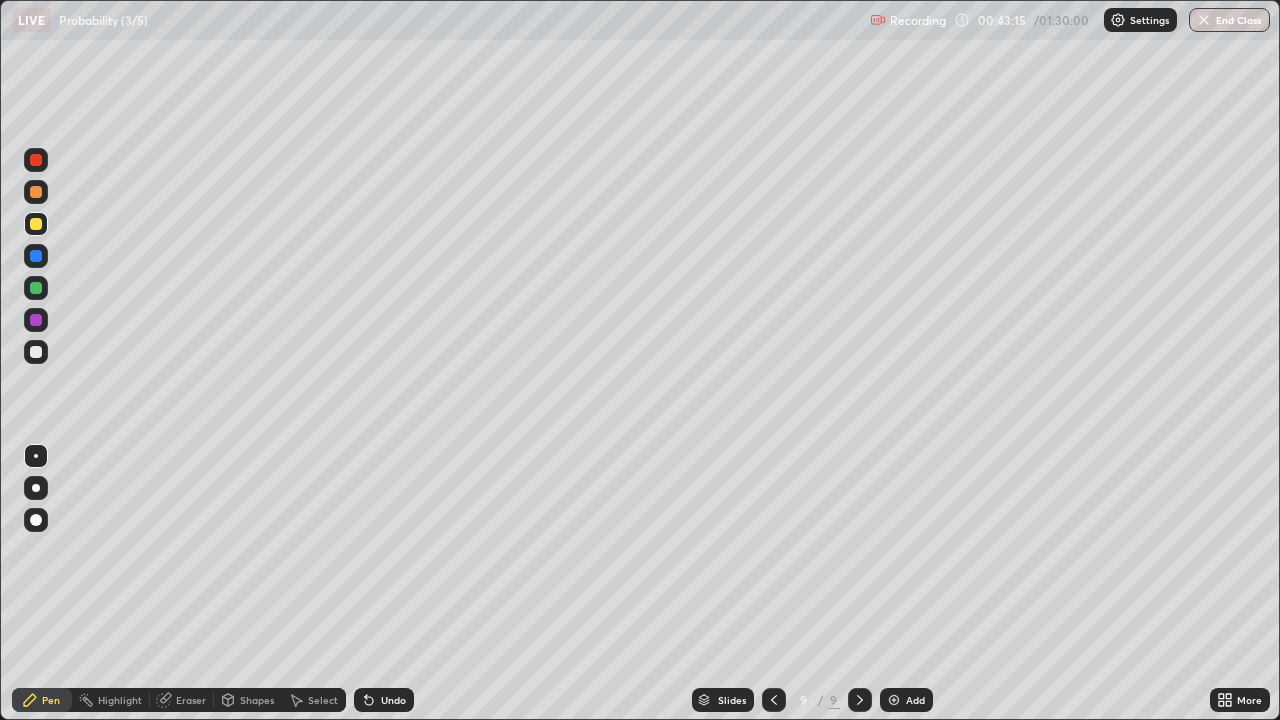 click on "Undo" at bounding box center [393, 700] 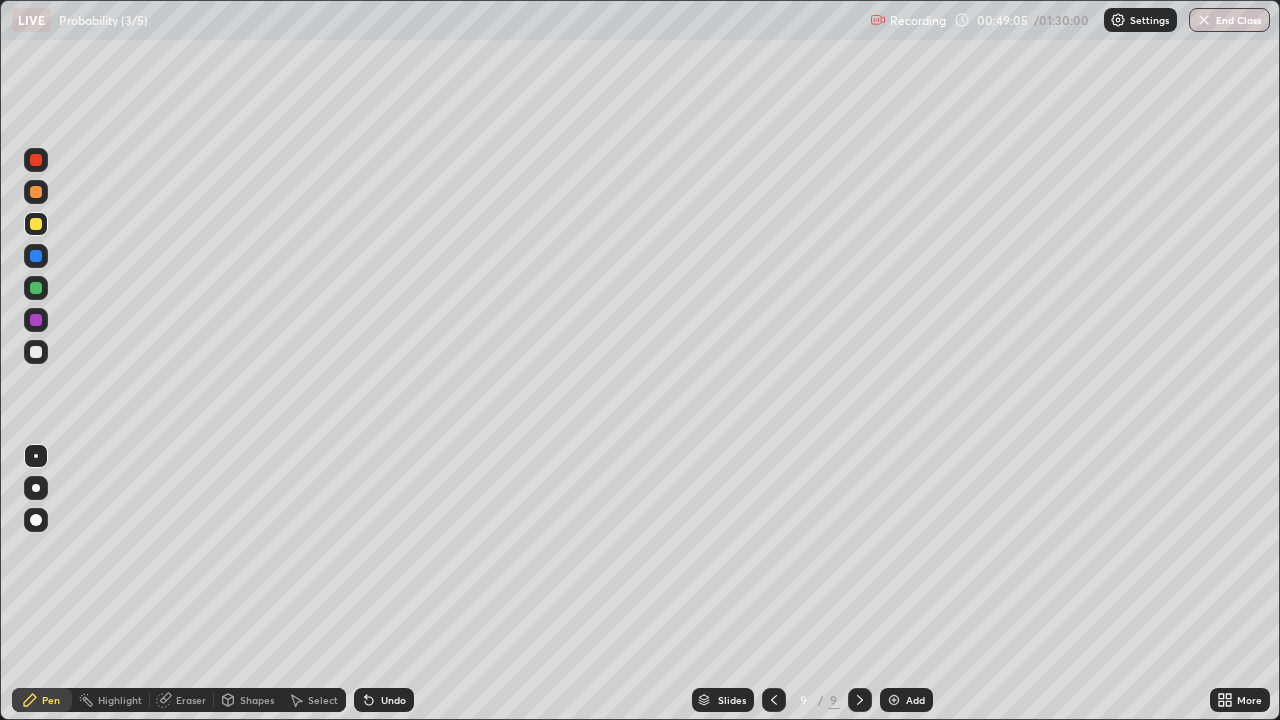 click on "Undo" at bounding box center (384, 700) 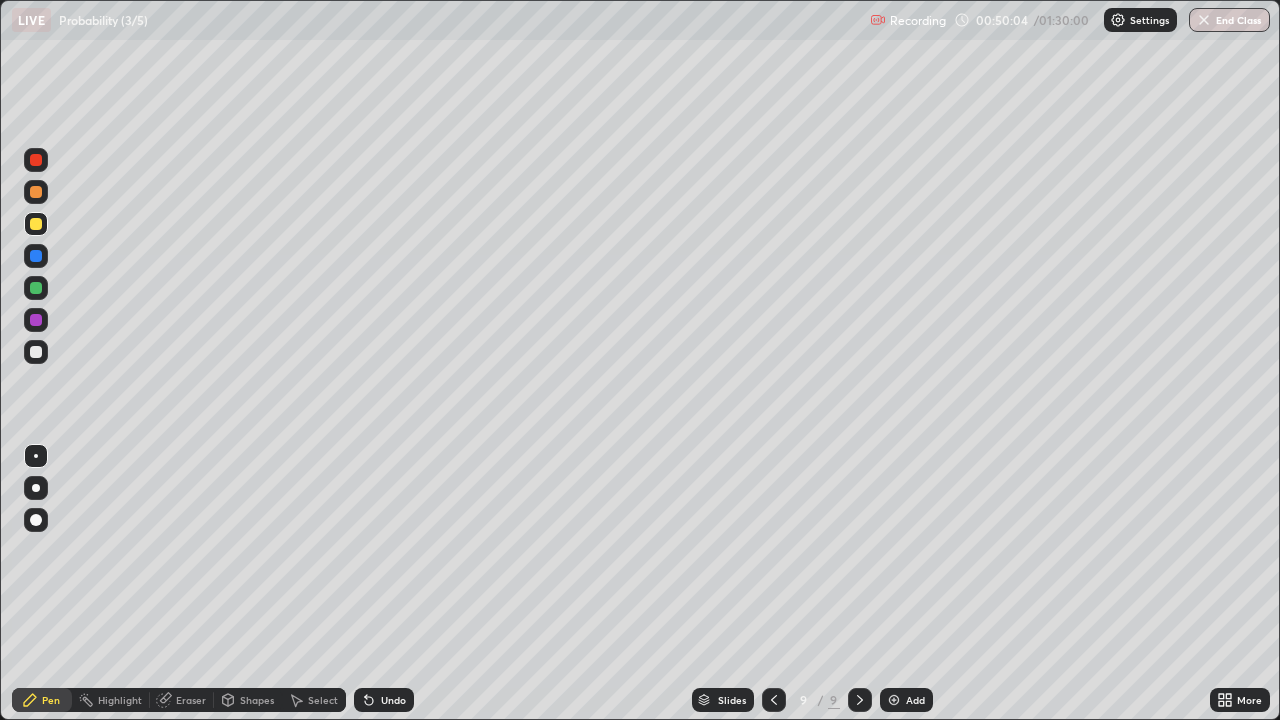 click on "Eraser" at bounding box center (191, 700) 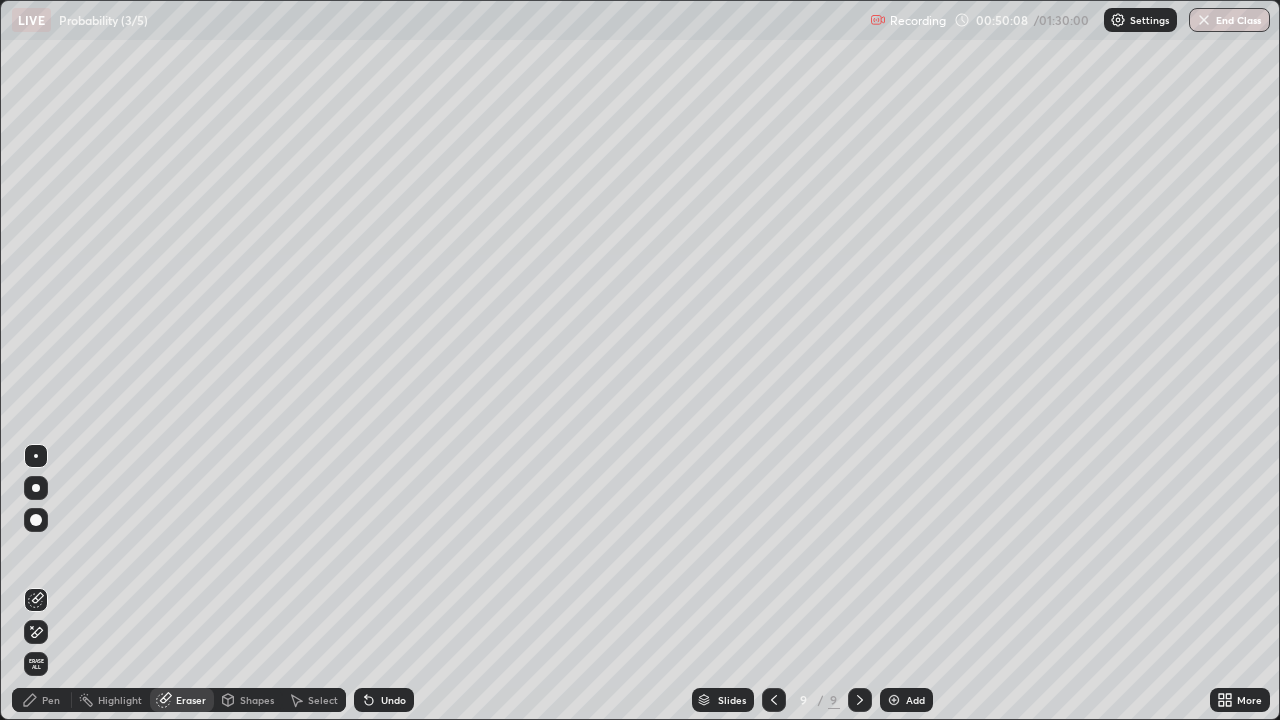 click on "Setting up your live class" at bounding box center [640, 360] 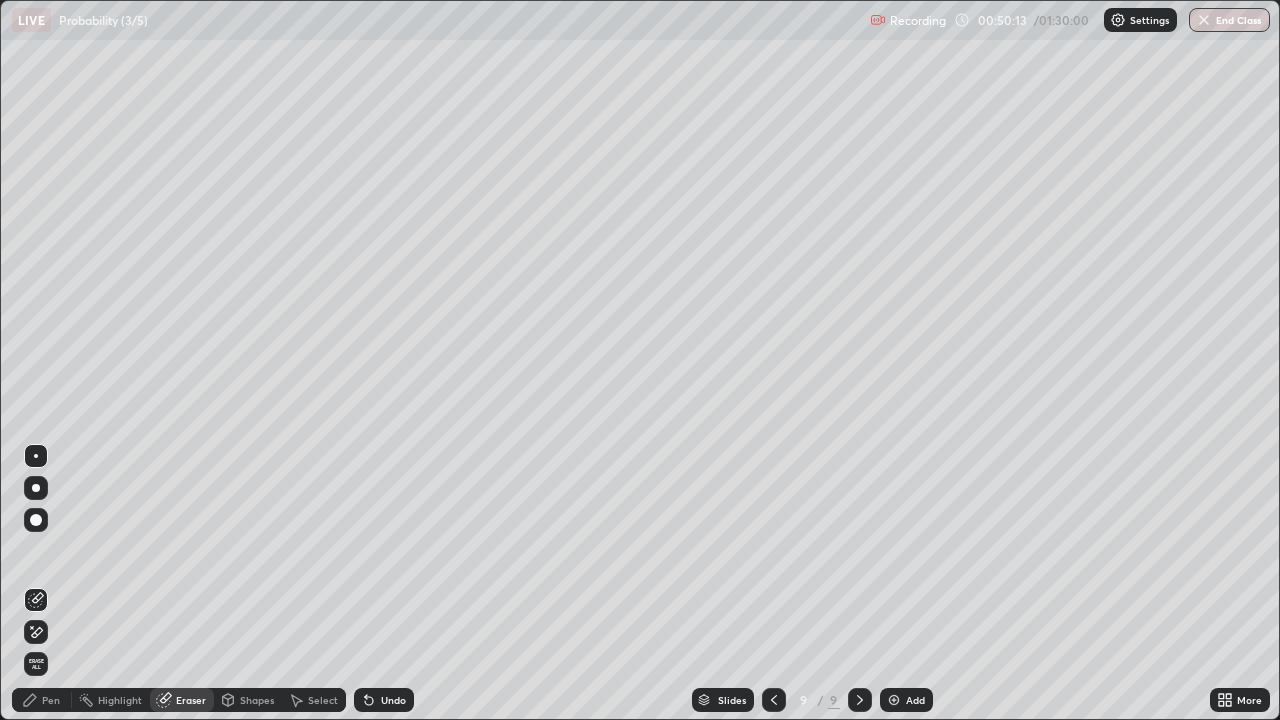 click on "Pen" at bounding box center (51, 700) 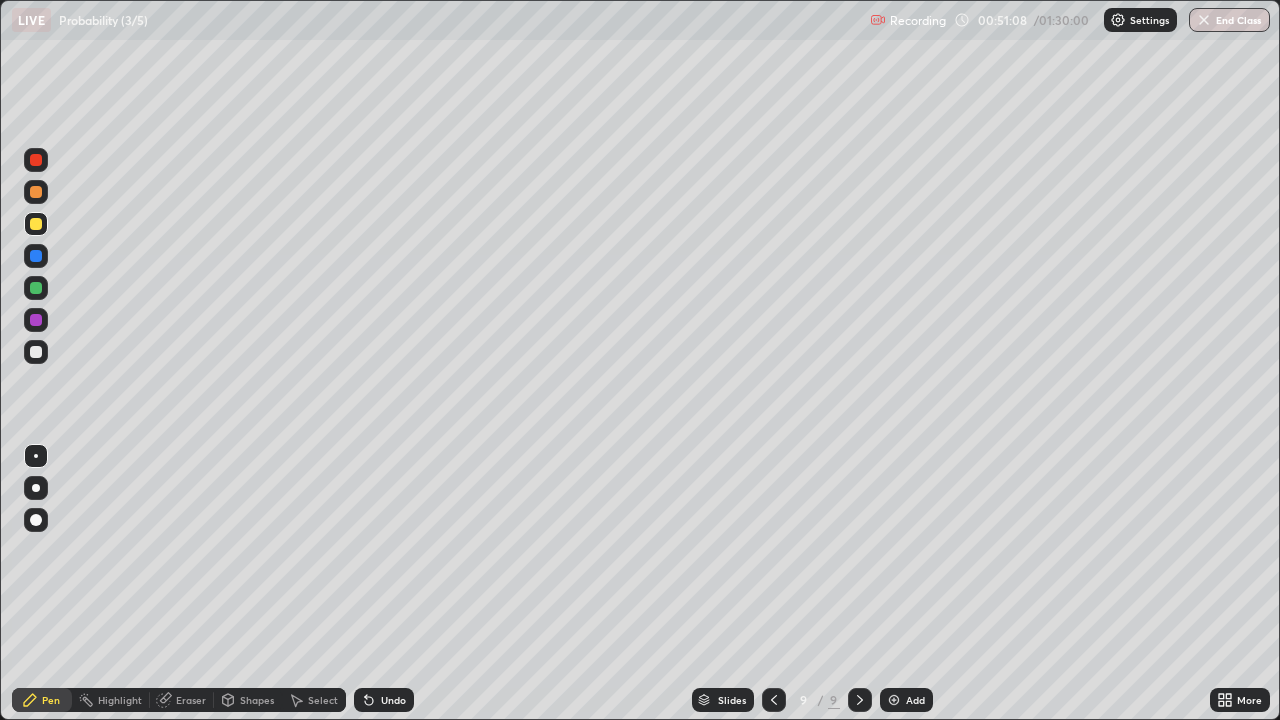 click on "Undo" at bounding box center (393, 700) 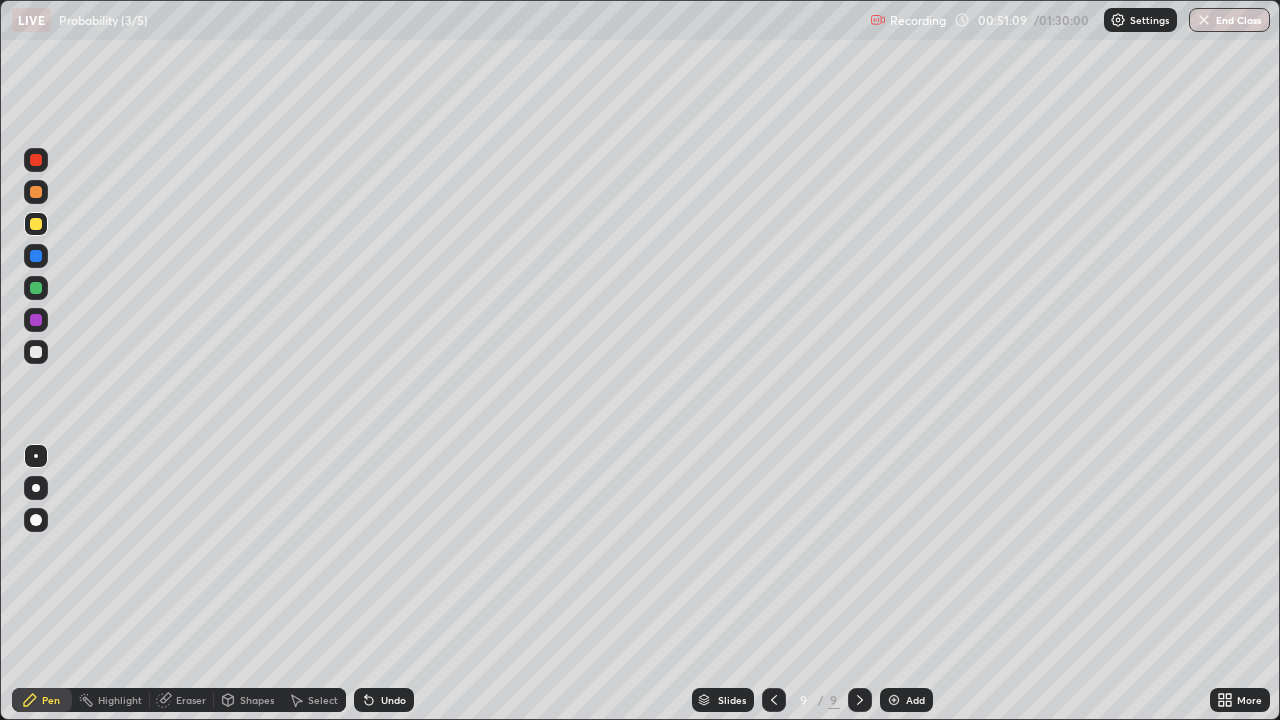 click on "Undo" at bounding box center (384, 700) 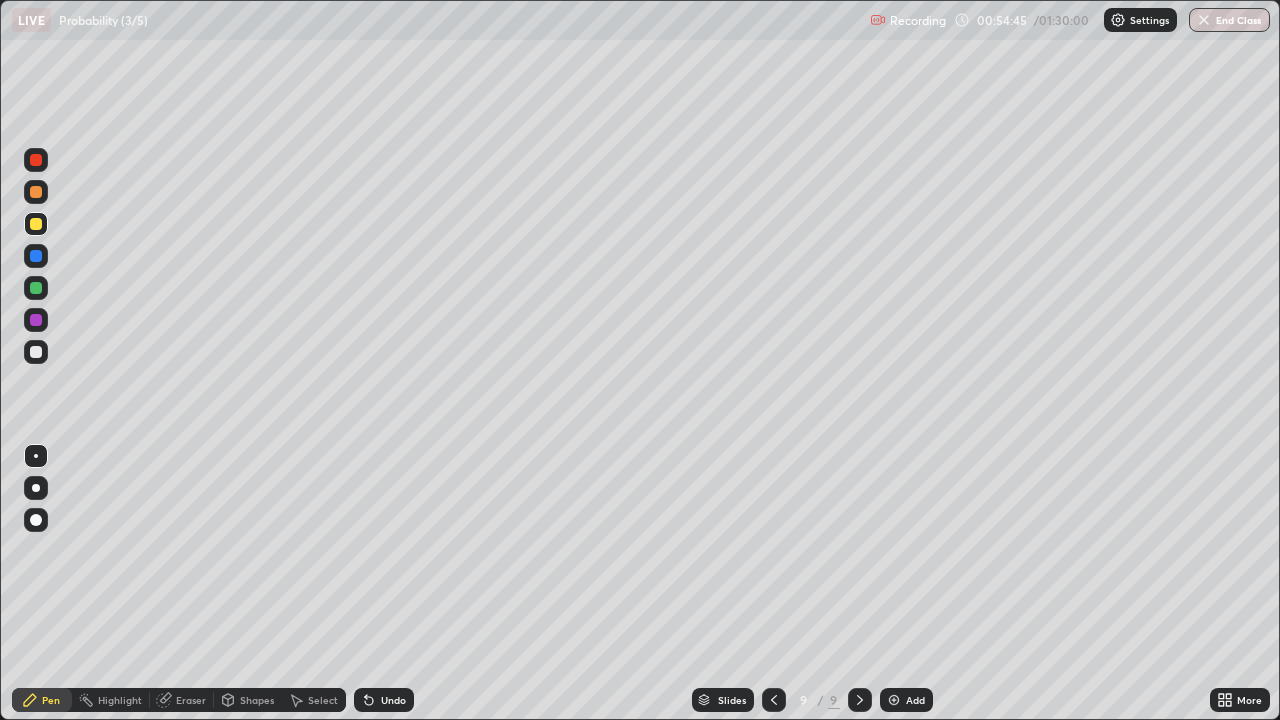click on "Add" at bounding box center [906, 700] 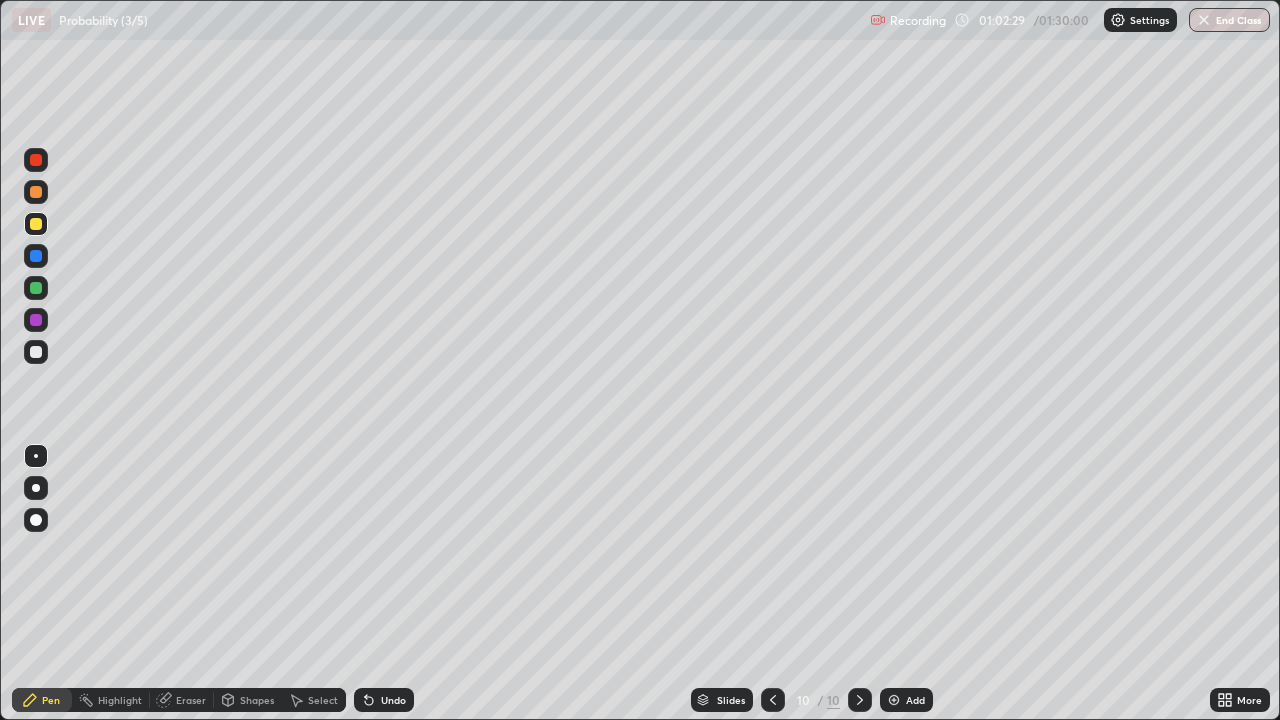 click on "Undo" at bounding box center (384, 700) 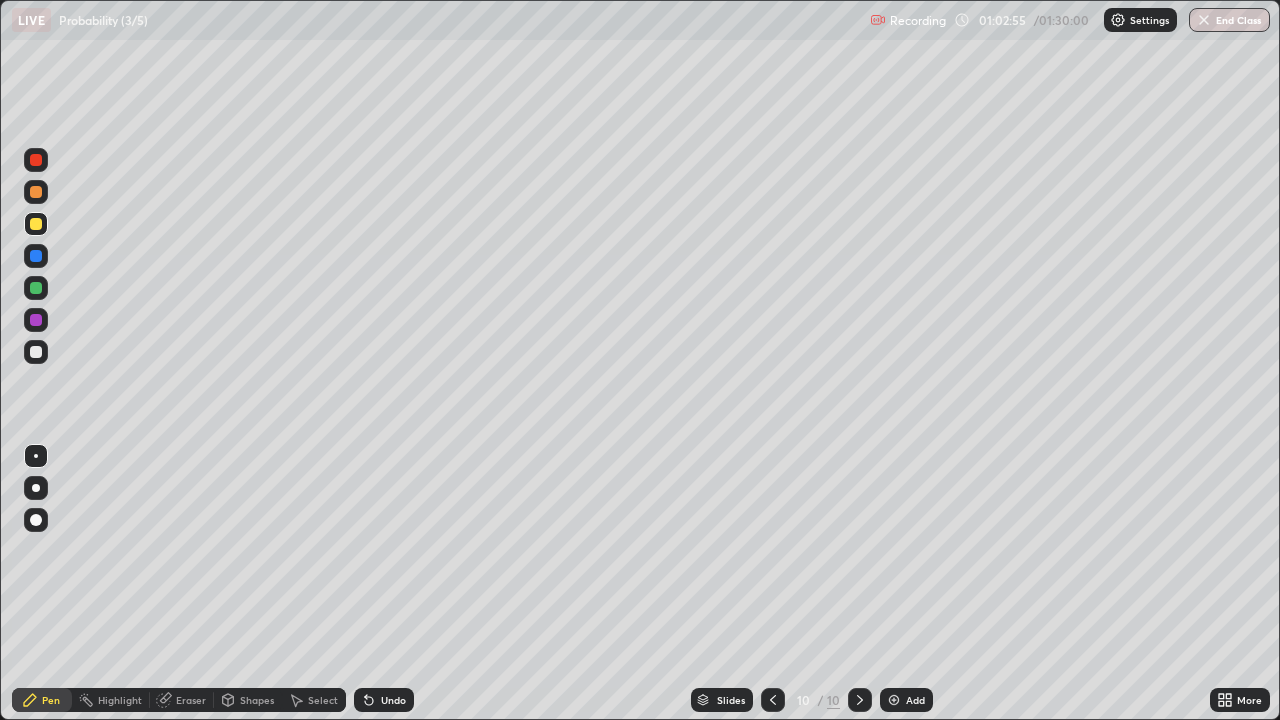 click on "Undo" at bounding box center [393, 700] 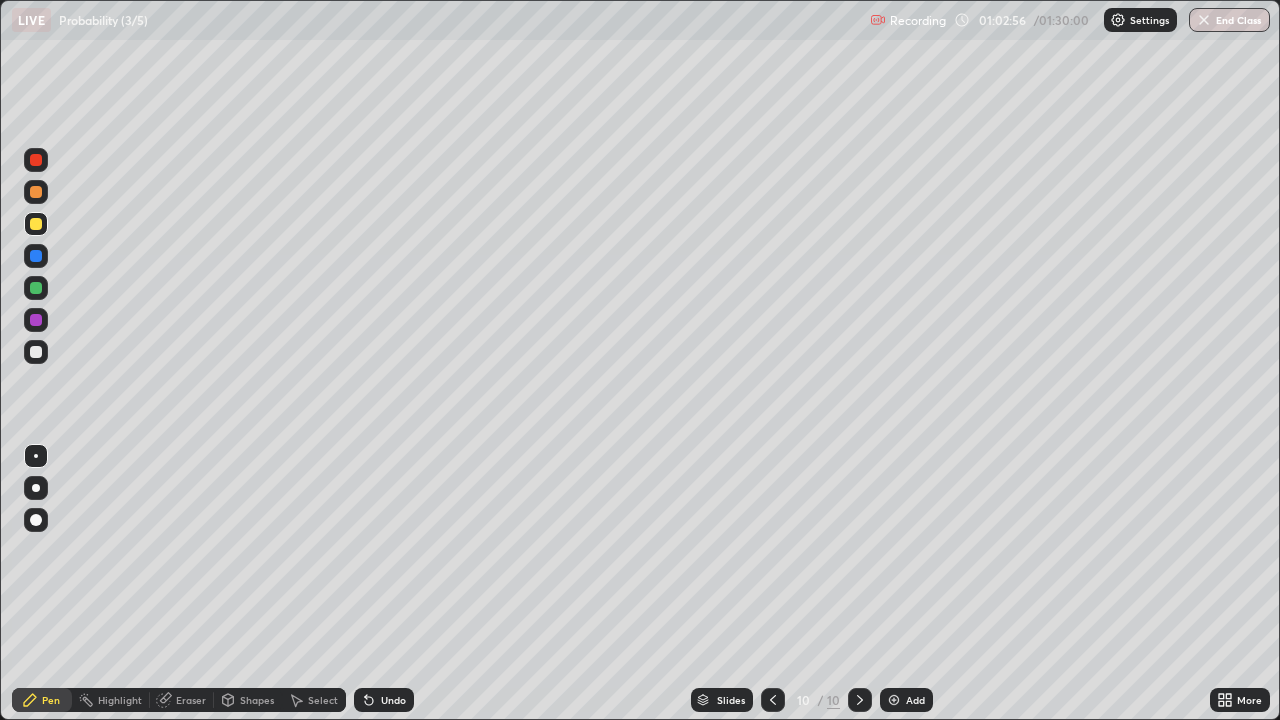 click on "Undo" at bounding box center [384, 700] 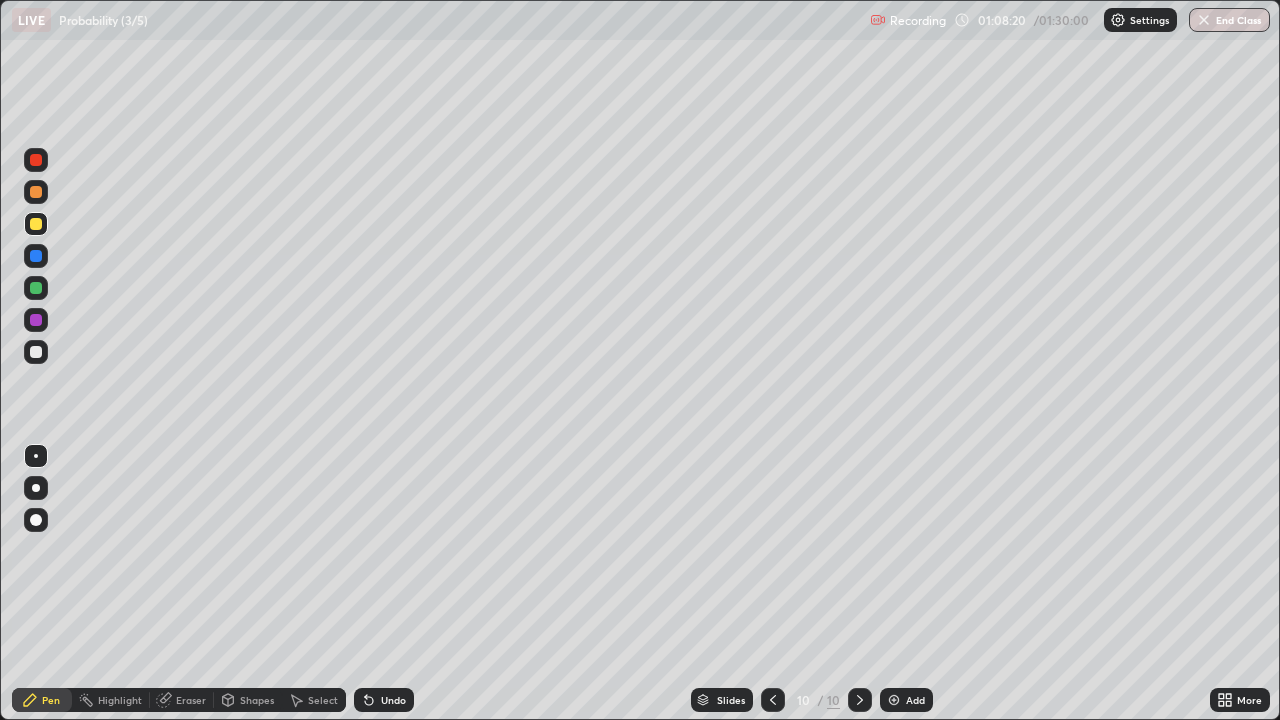 click on "End Class" at bounding box center [1229, 20] 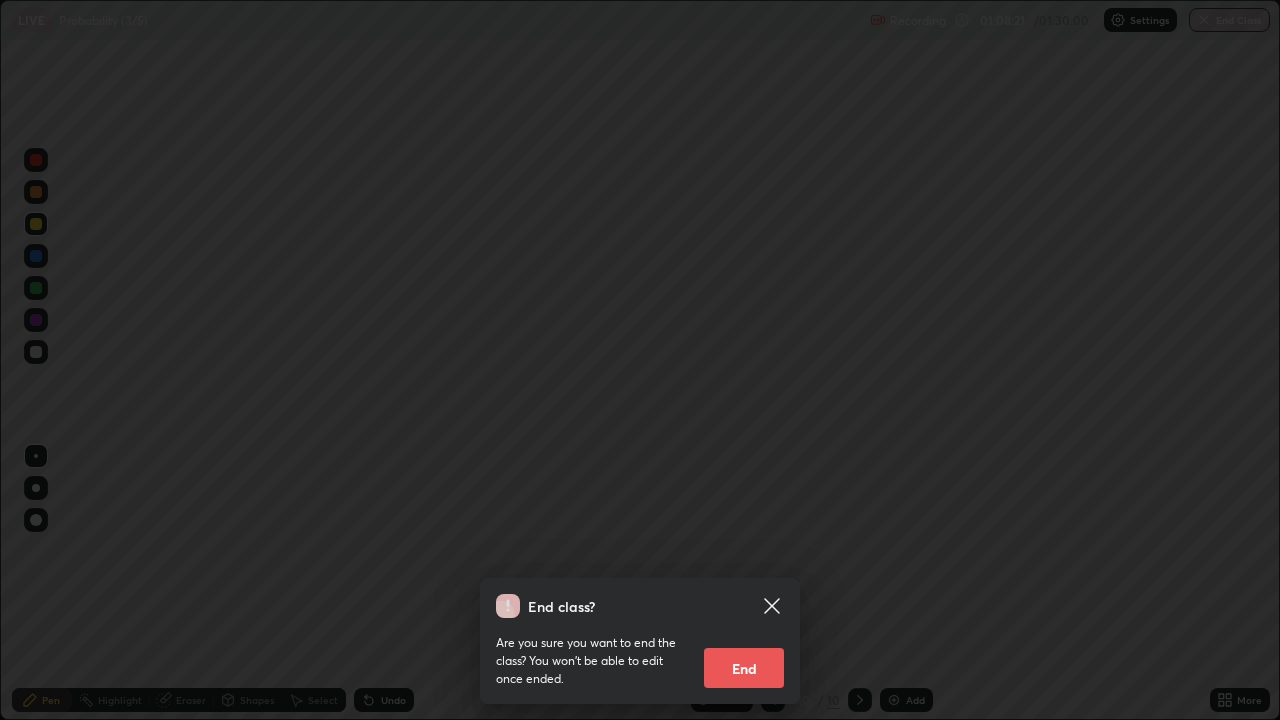 click on "End" at bounding box center [744, 668] 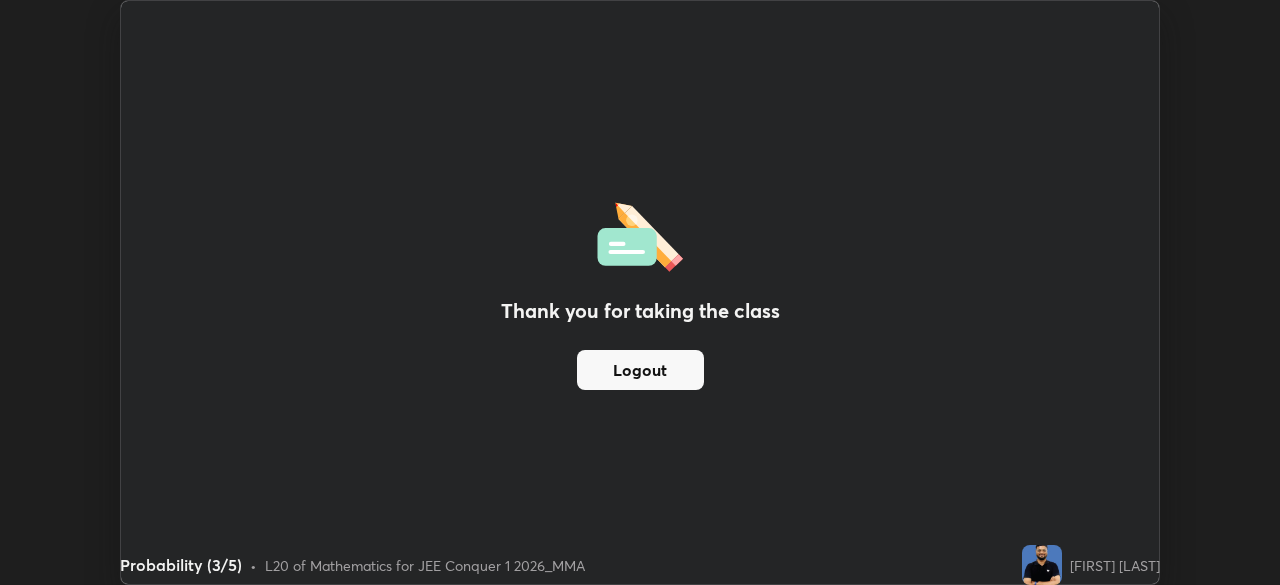 scroll, scrollTop: 585, scrollLeft: 1280, axis: both 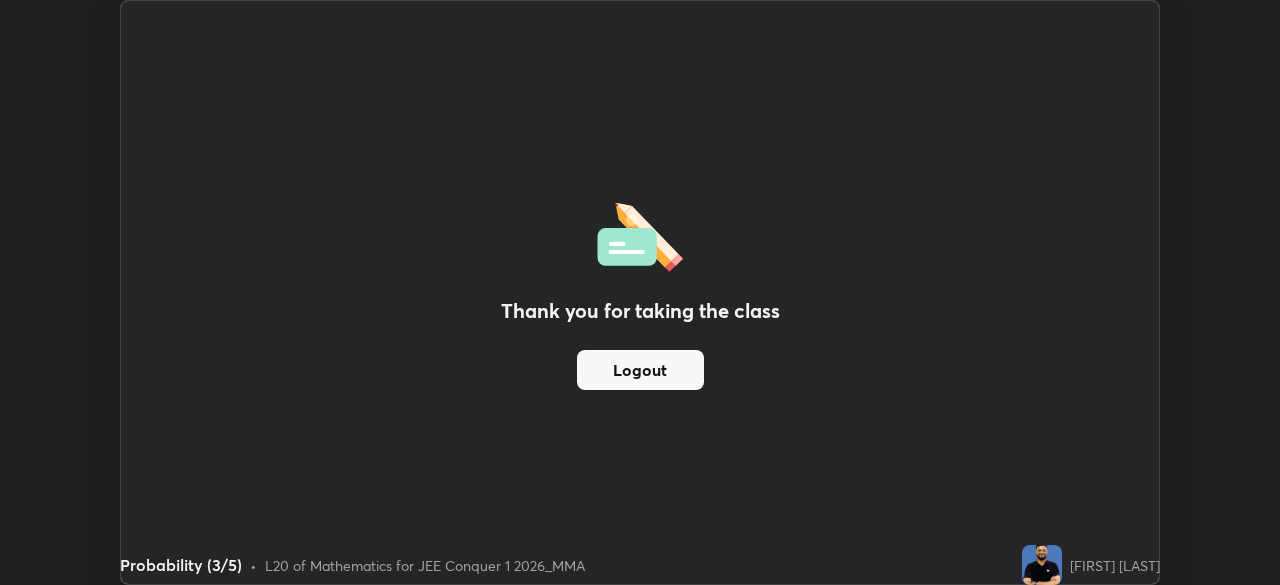 click on "Logout" at bounding box center [640, 370] 